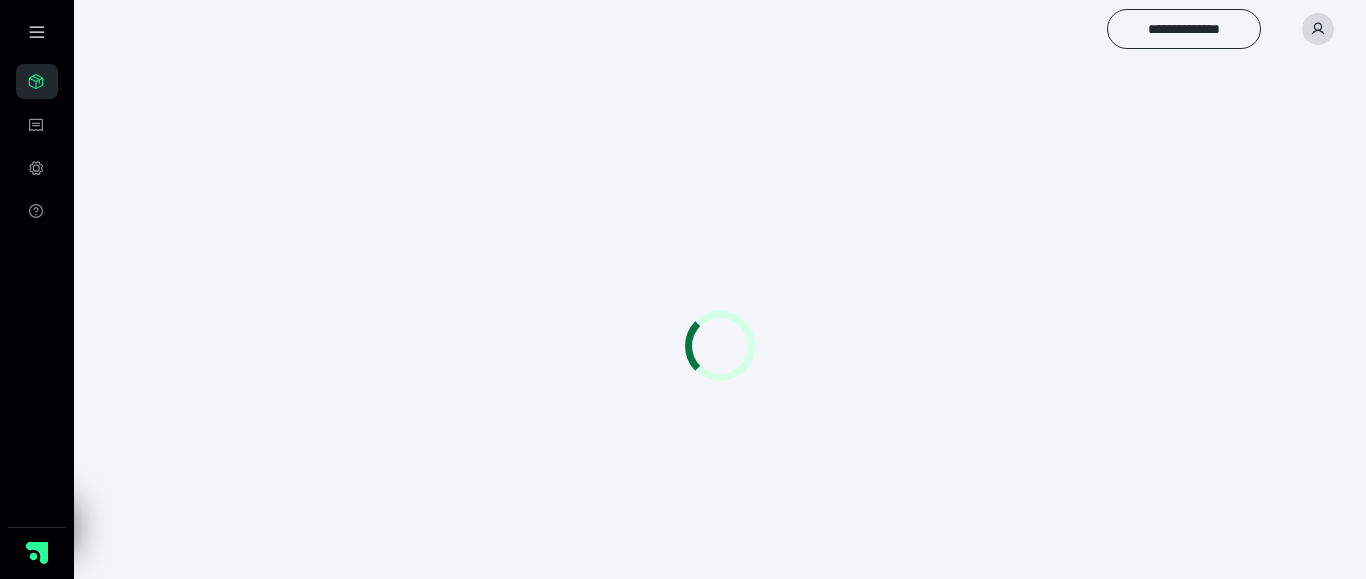 scroll, scrollTop: 0, scrollLeft: 0, axis: both 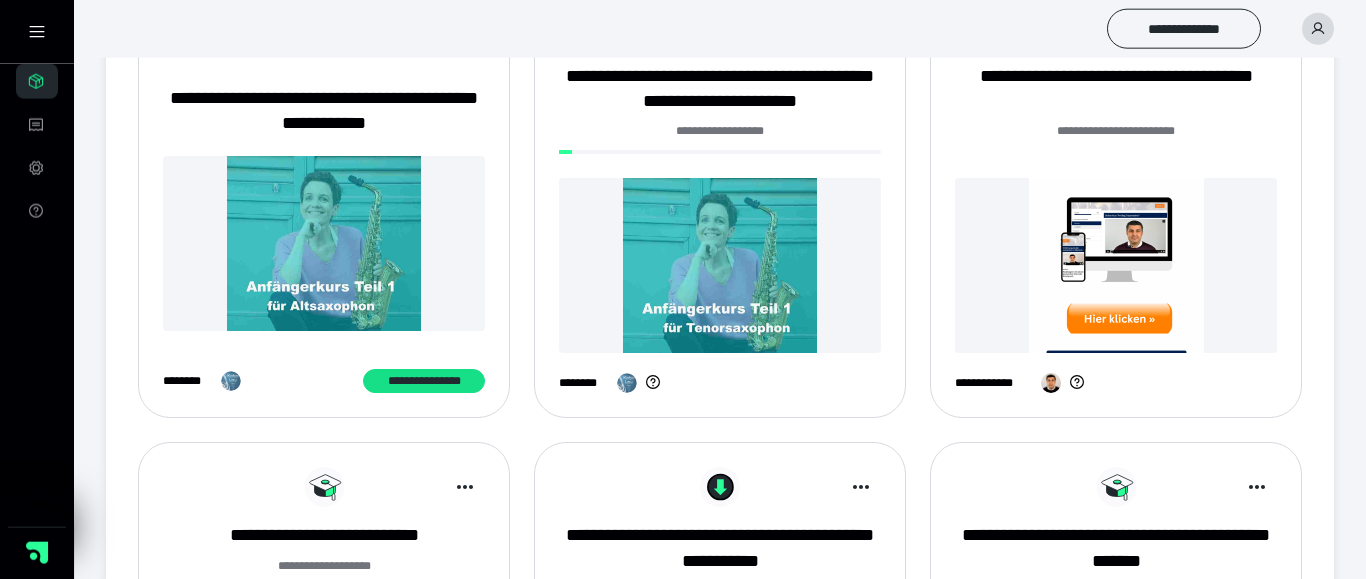click at bounding box center [720, 265] 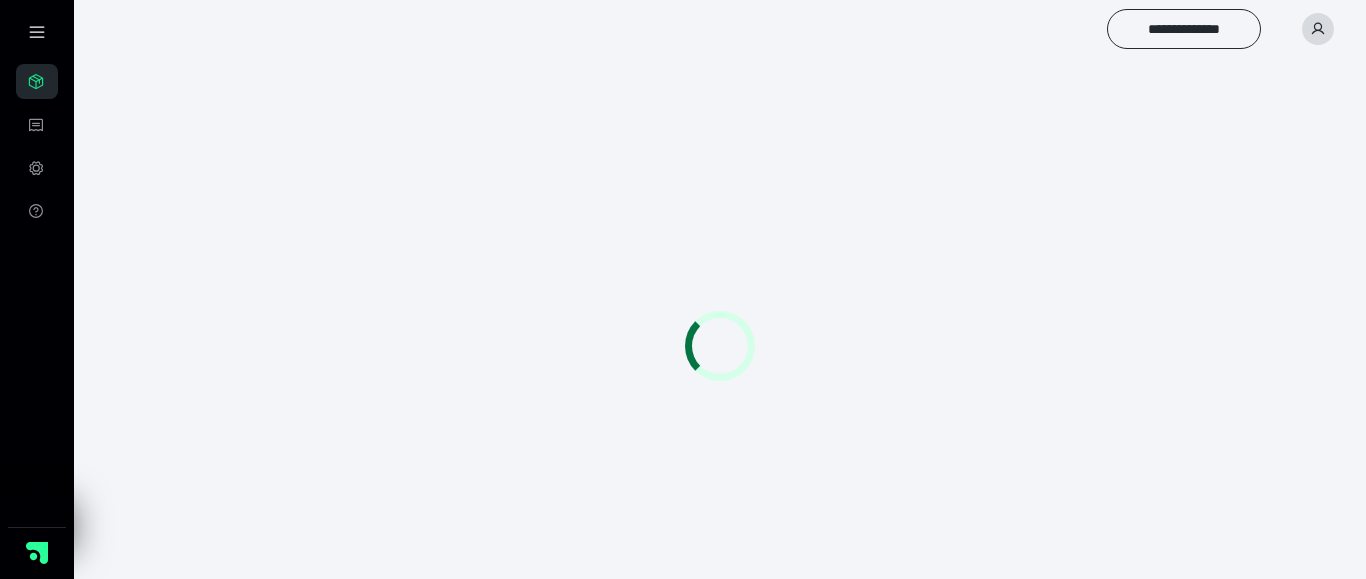 scroll, scrollTop: 0, scrollLeft: 0, axis: both 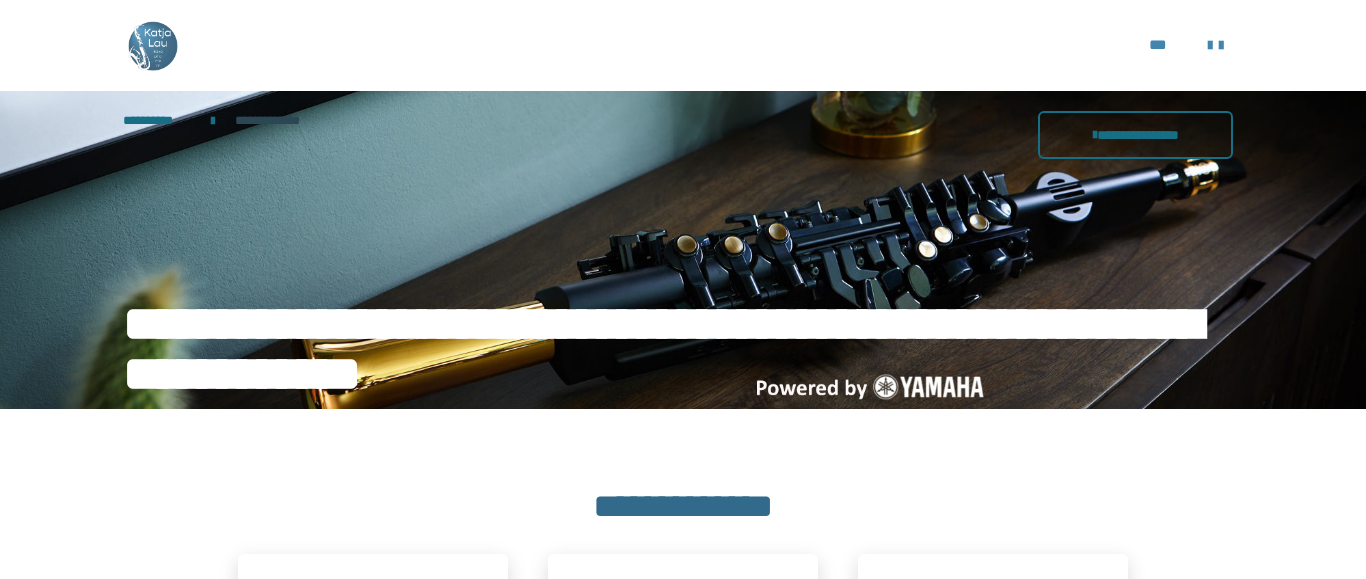 click on "**********" at bounding box center (1135, 135) 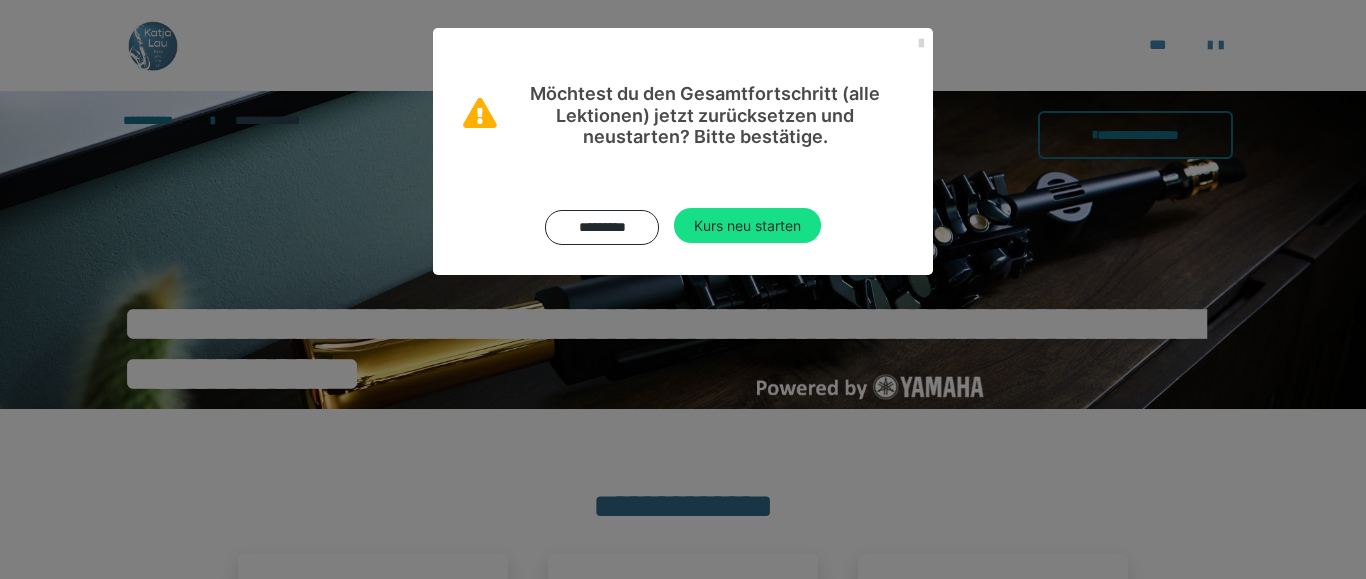click at bounding box center [921, 44] 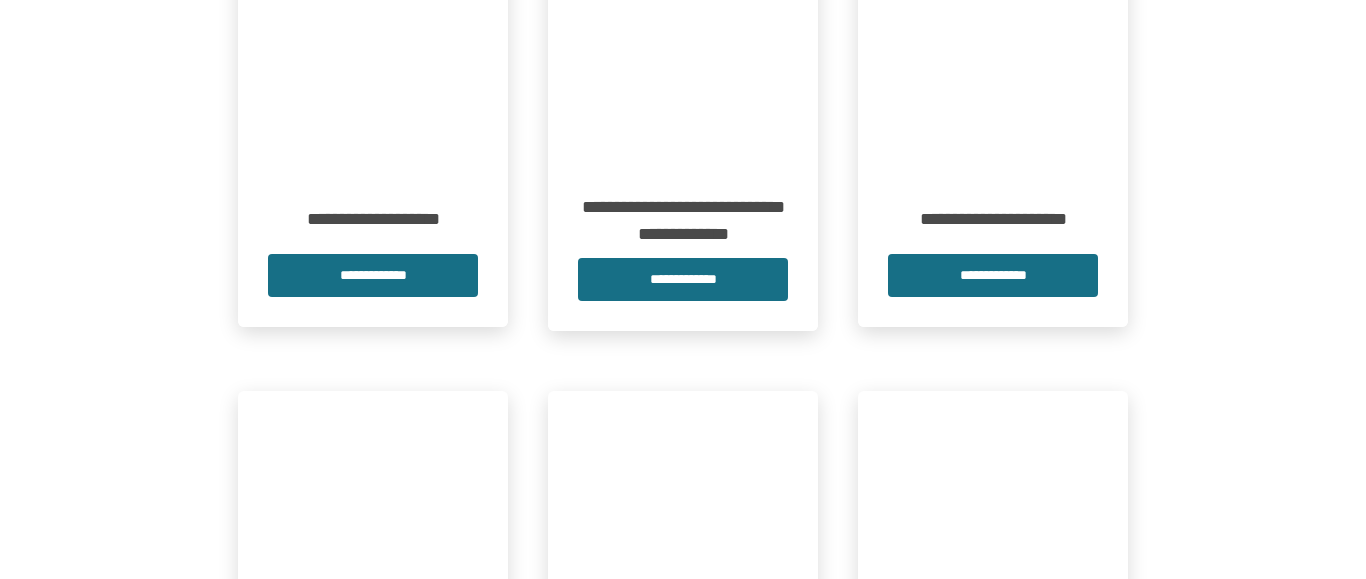 scroll, scrollTop: 673, scrollLeft: 0, axis: vertical 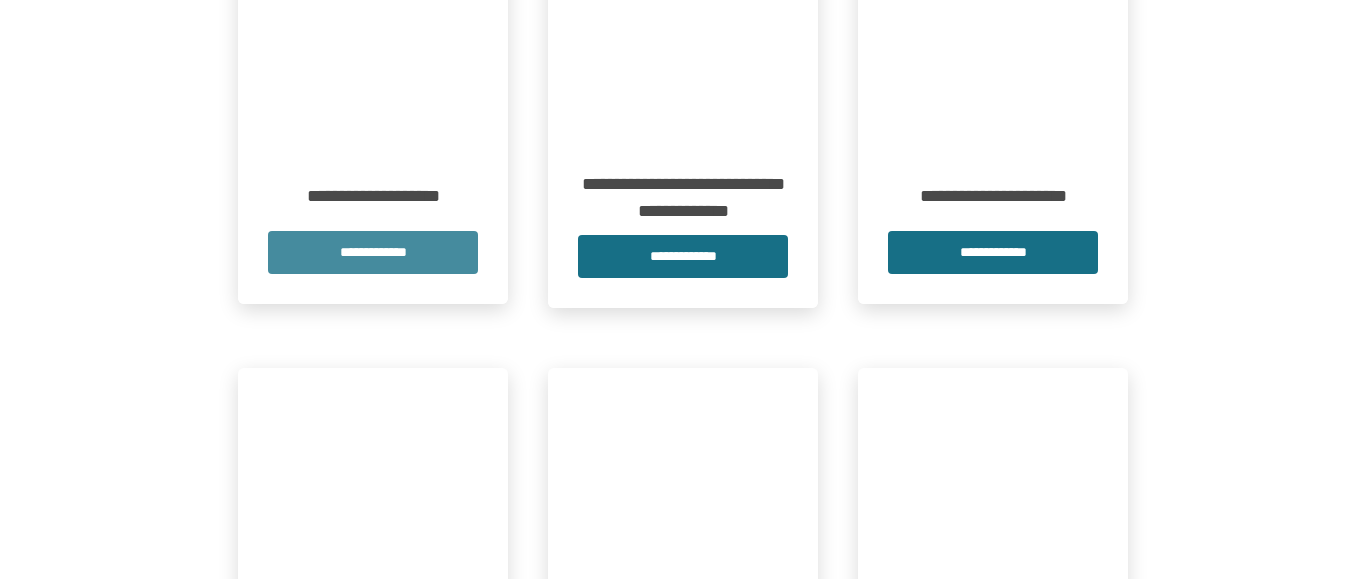 click on "**********" at bounding box center [373, 252] 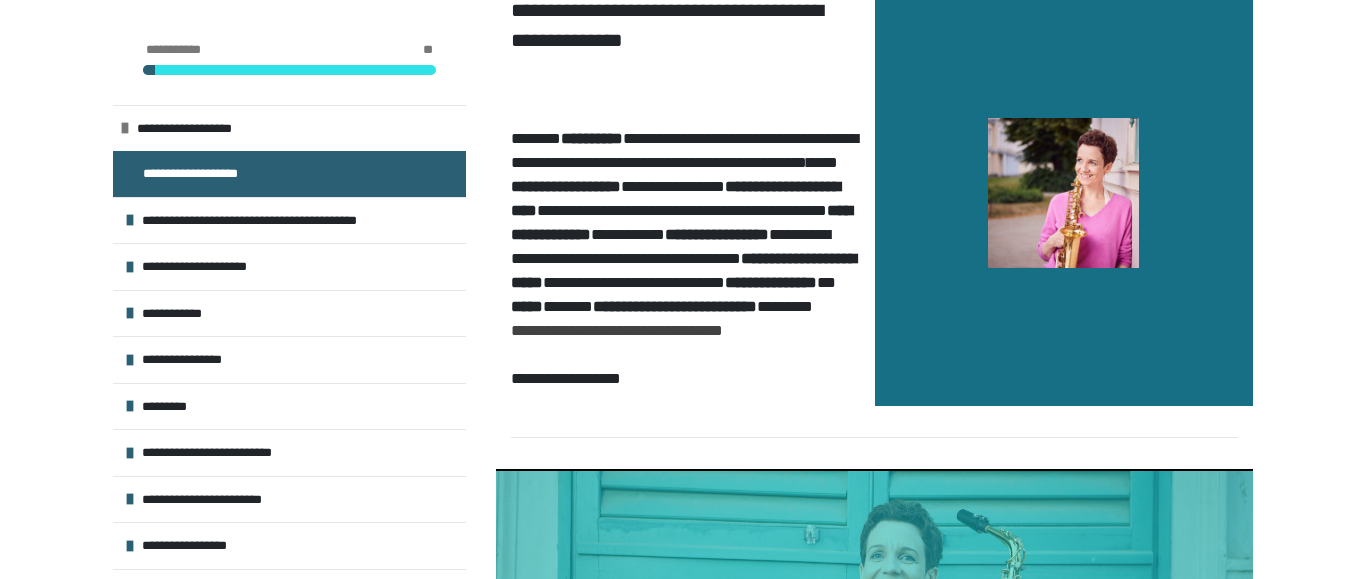 scroll, scrollTop: 604, scrollLeft: 0, axis: vertical 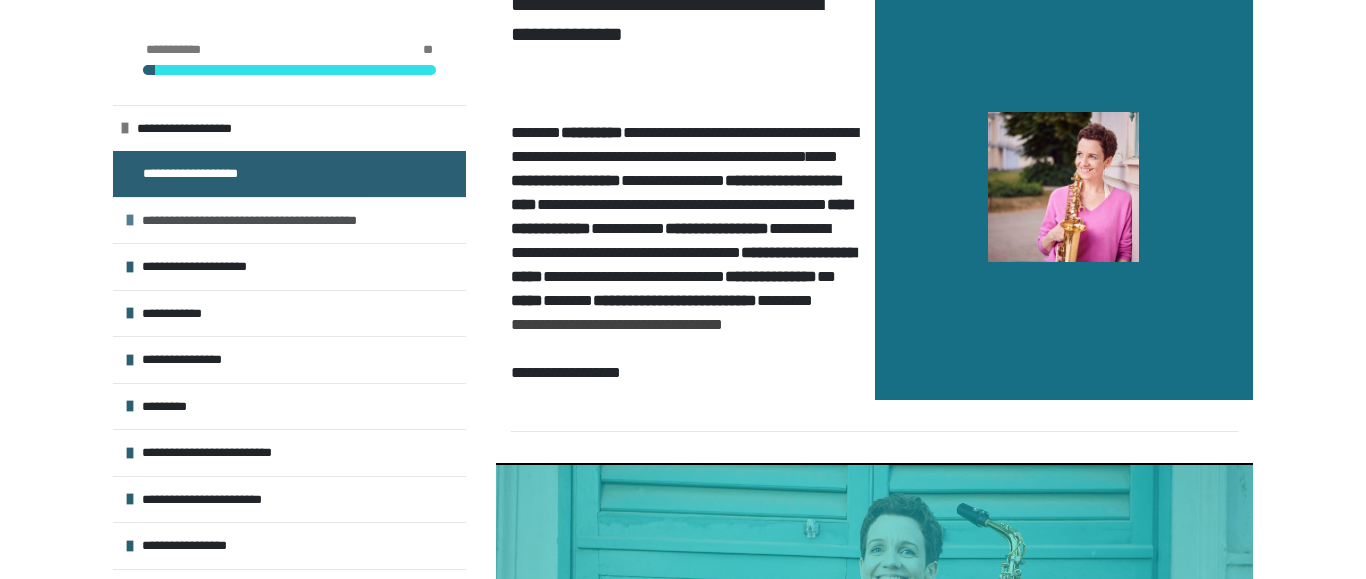 click on "**********" at bounding box center (279, 221) 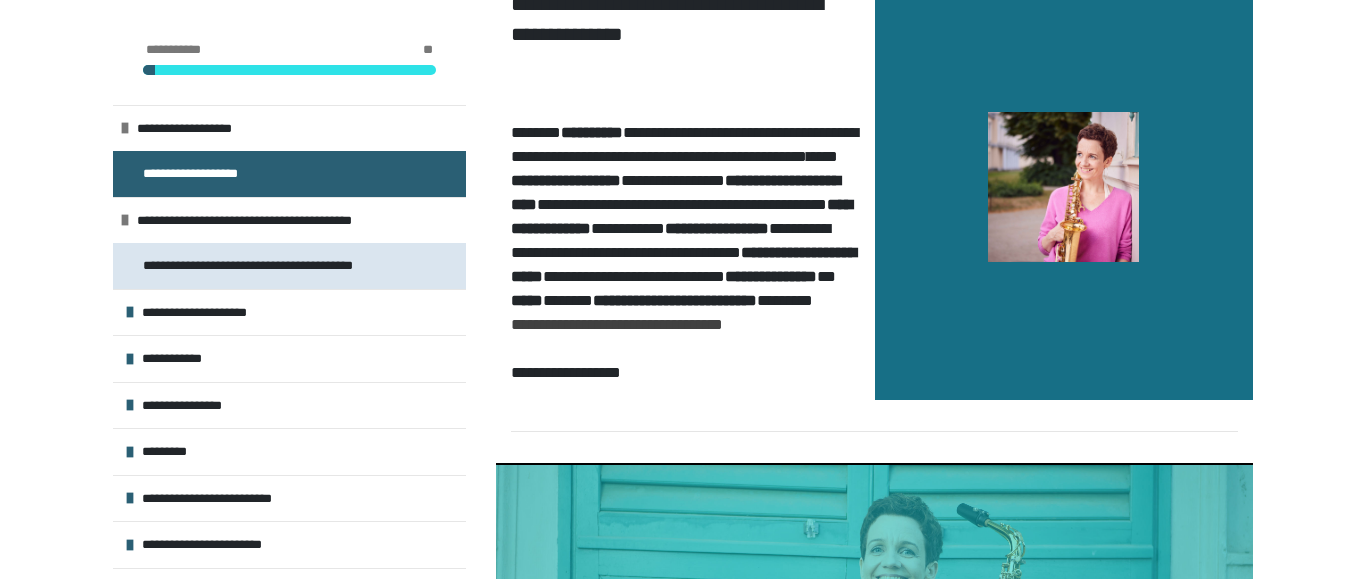 click on "**********" at bounding box center (276, 266) 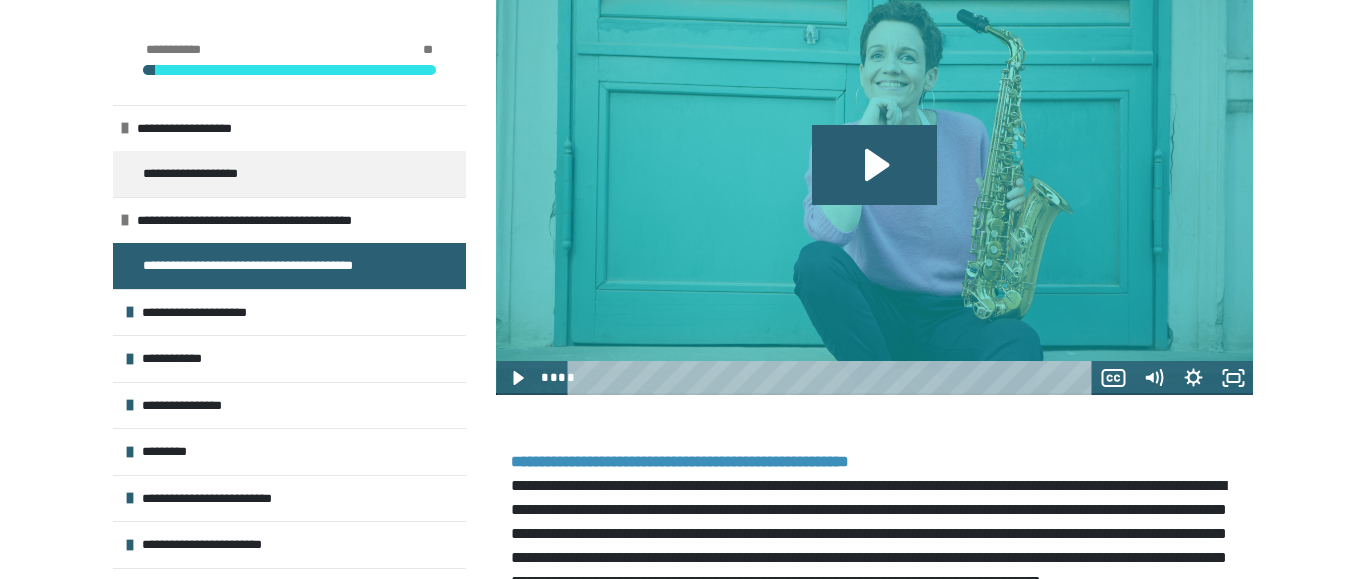 scroll, scrollTop: 728, scrollLeft: 0, axis: vertical 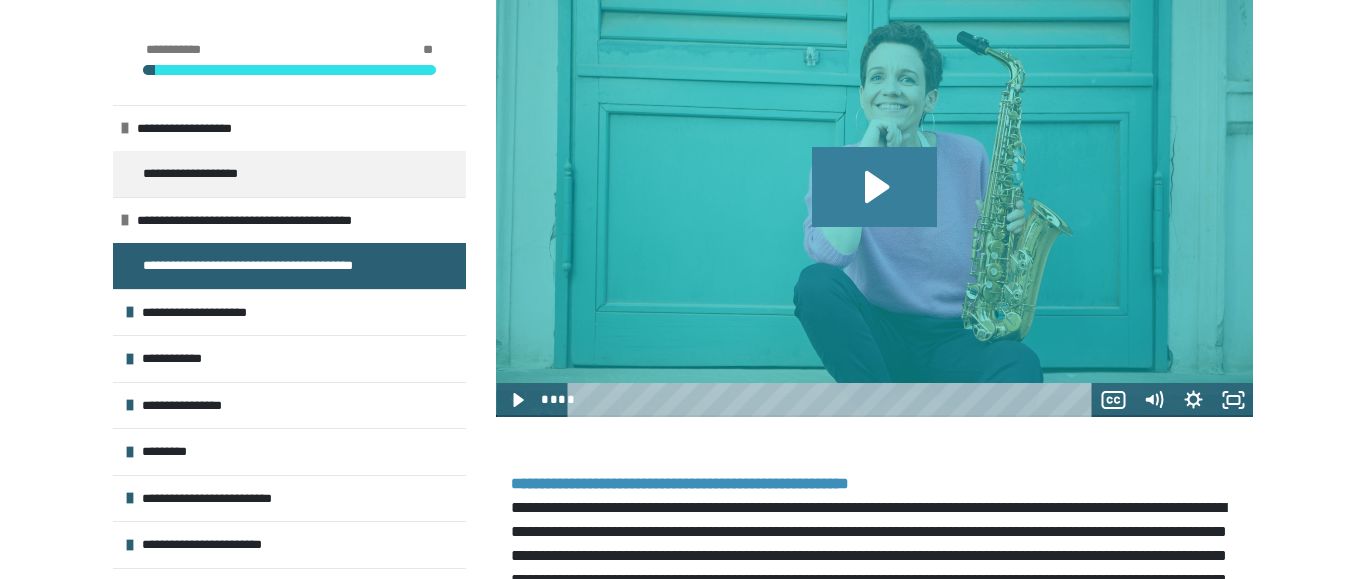 click 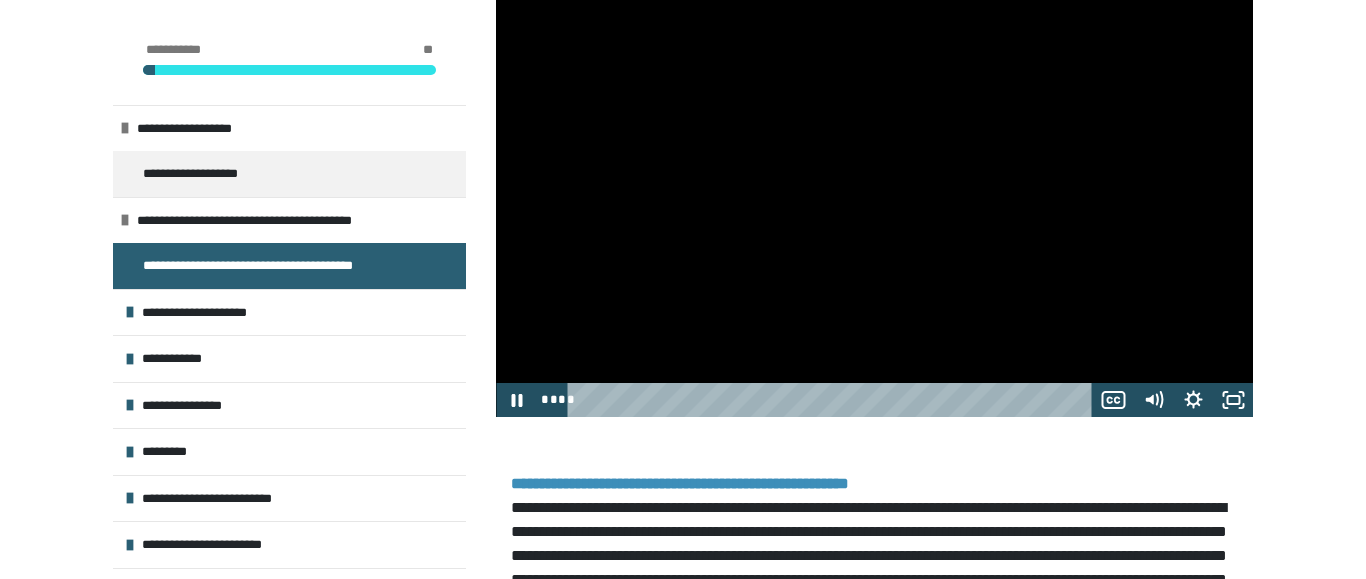 scroll, scrollTop: 552, scrollLeft: 0, axis: vertical 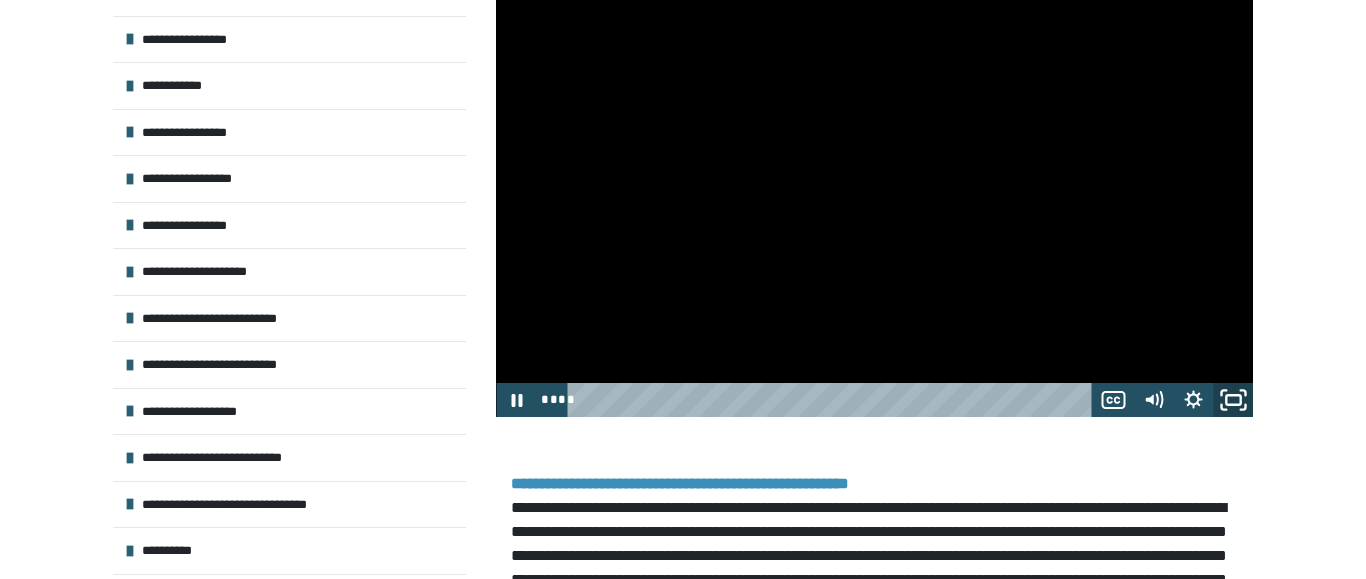 click 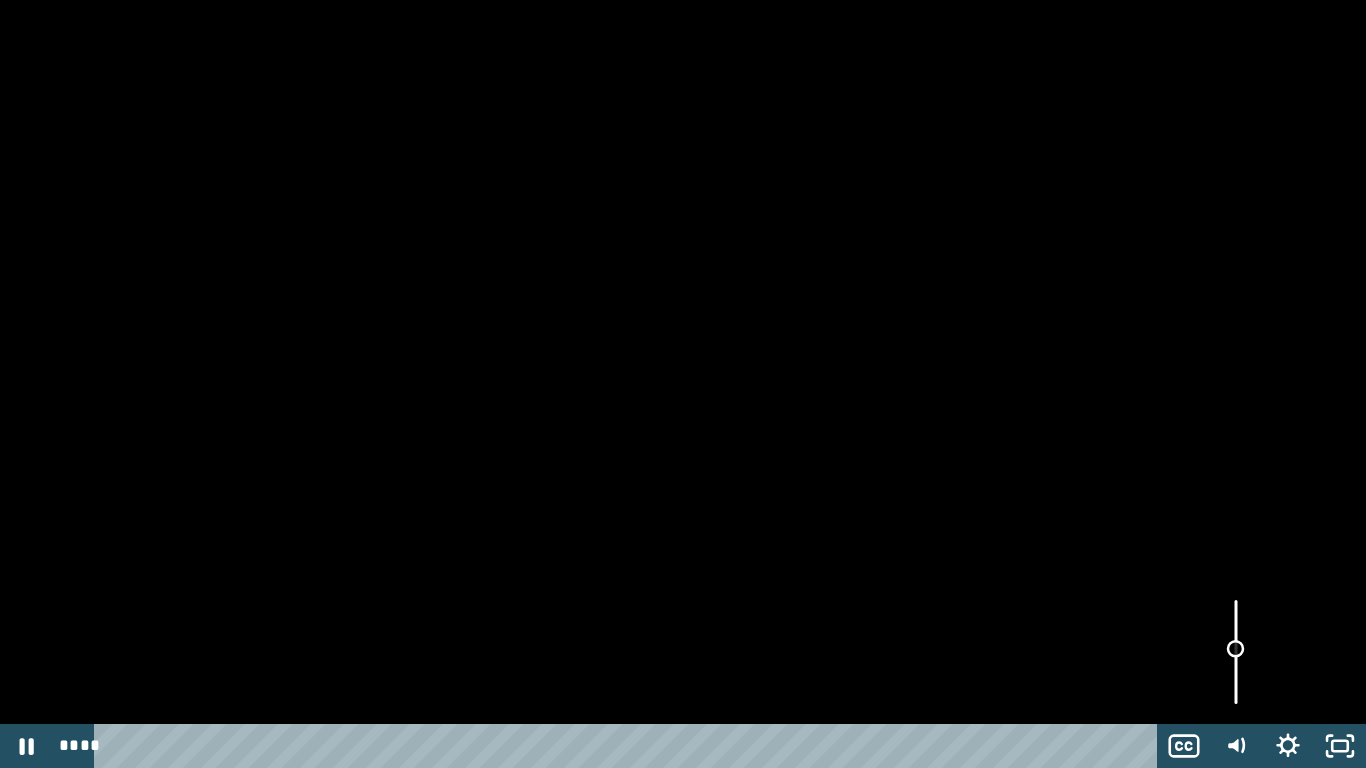 drag, startPoint x: 1234, startPoint y: 601, endPoint x: 1229, endPoint y: 649, distance: 48.259712 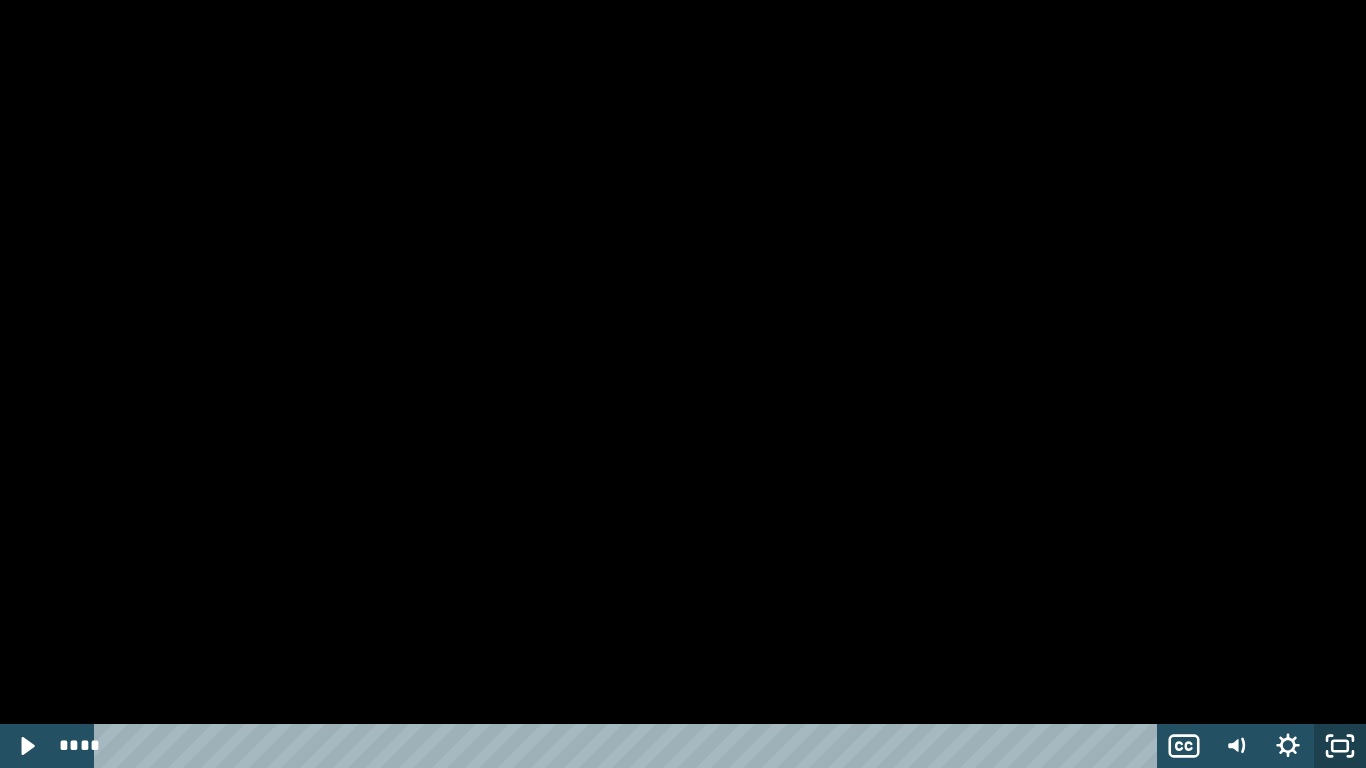 click 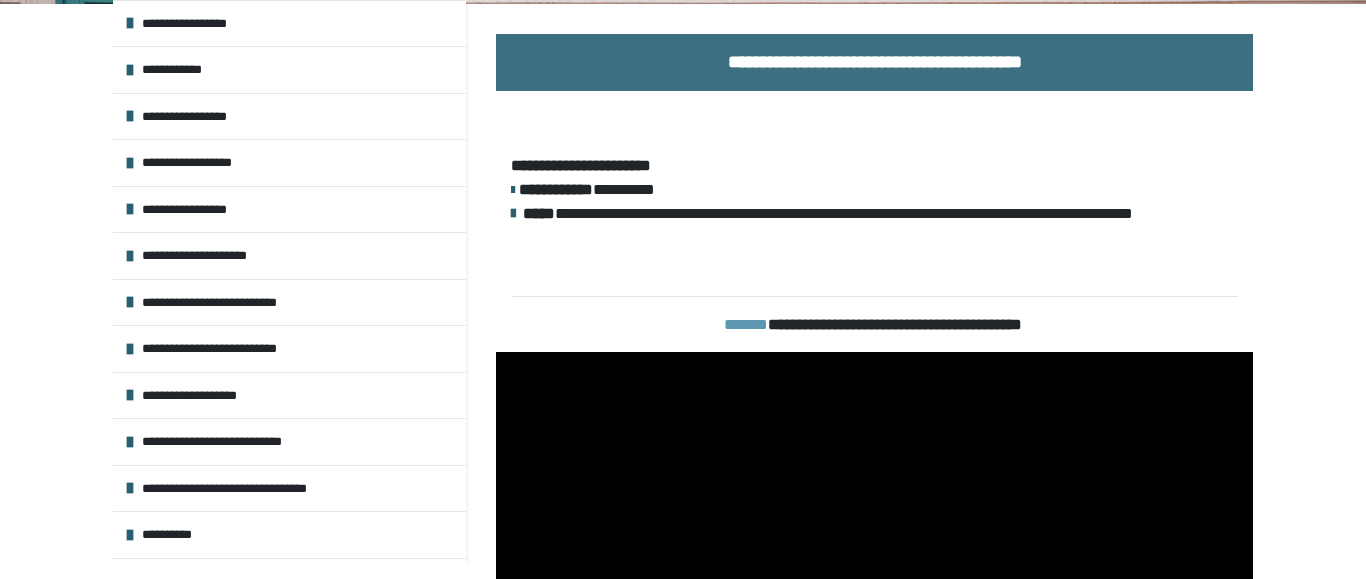 scroll, scrollTop: 327, scrollLeft: 0, axis: vertical 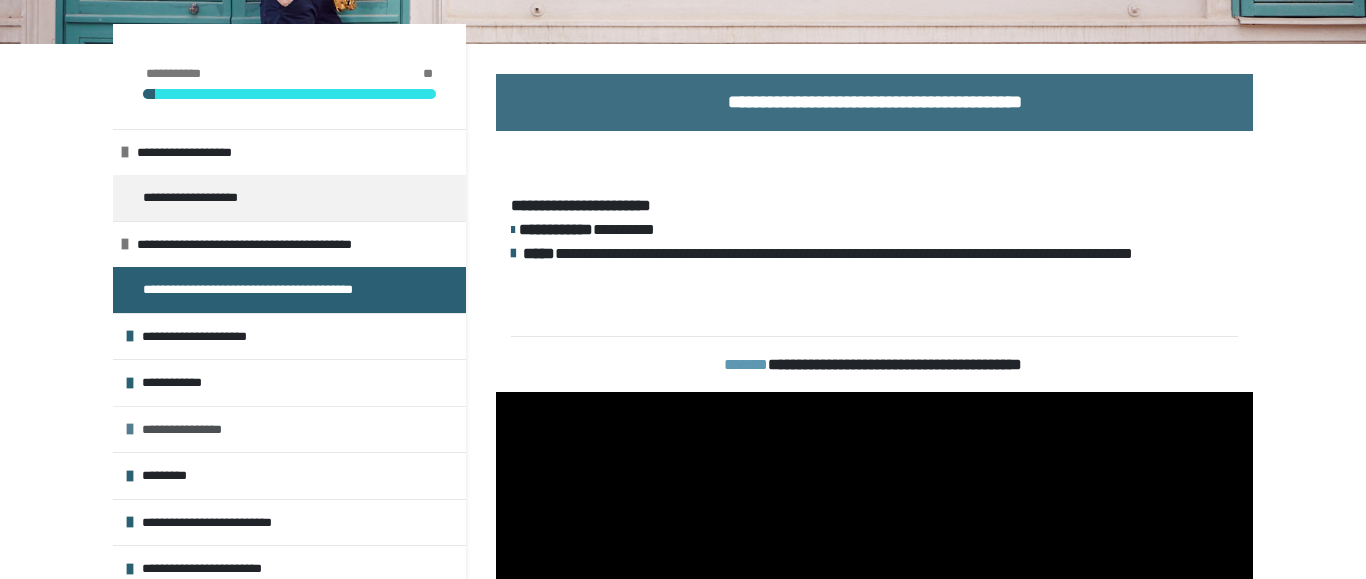 click on "**********" at bounding box center [191, 430] 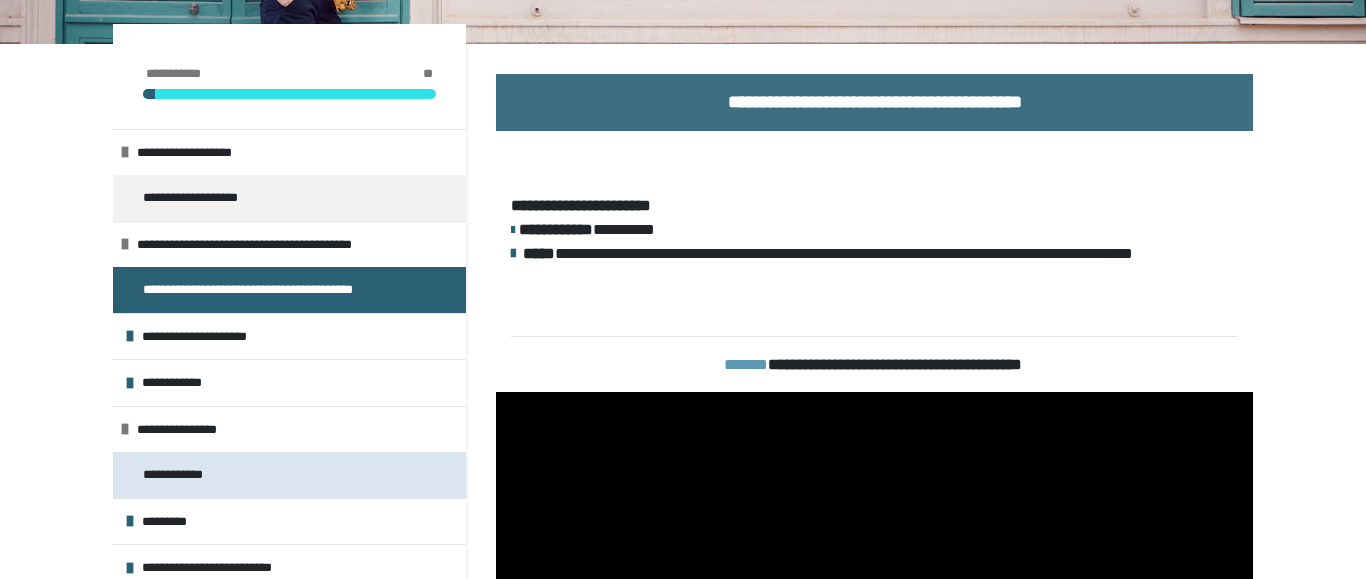 click on "**********" at bounding box center [179, 475] 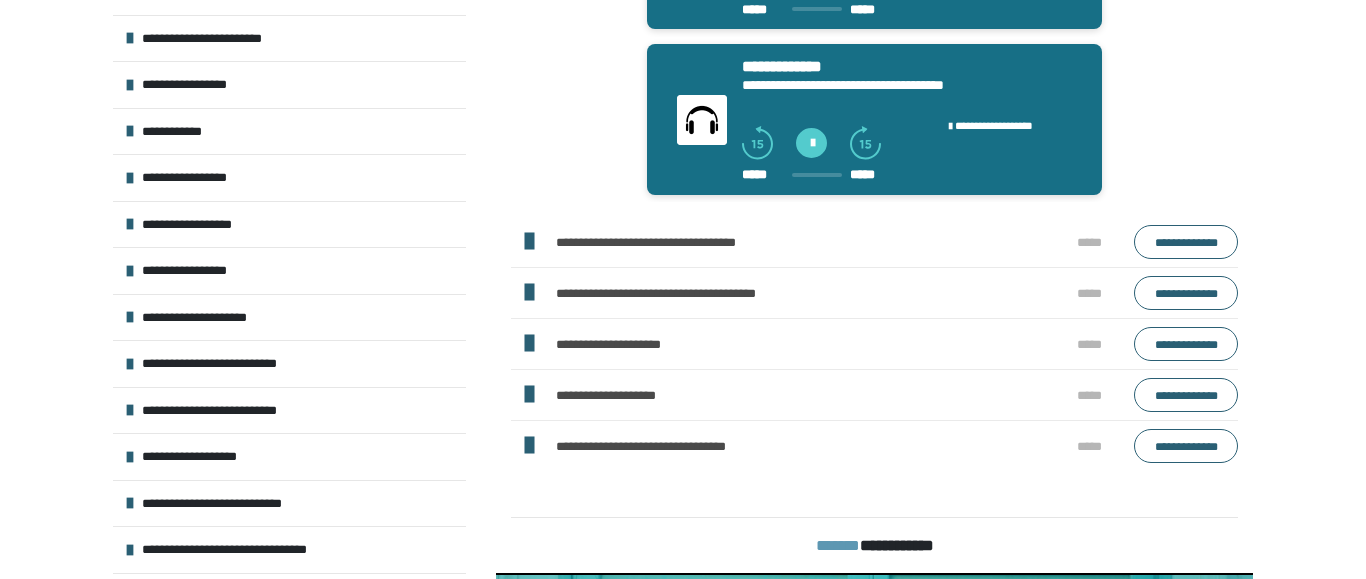 scroll, scrollTop: 1000, scrollLeft: 0, axis: vertical 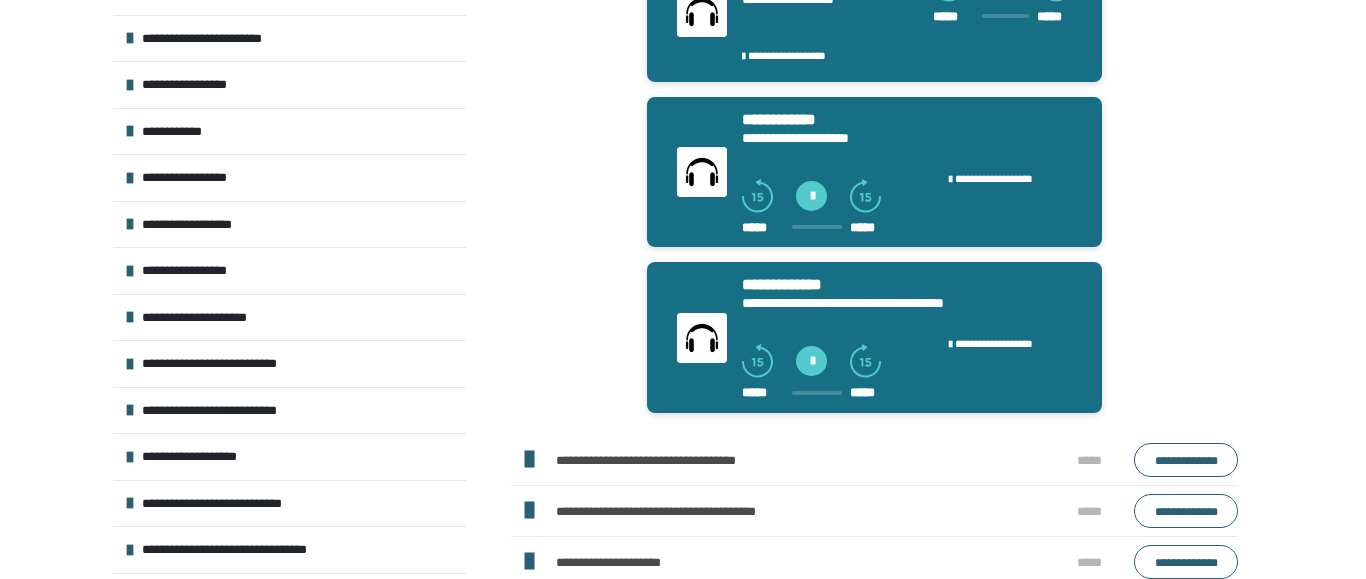 click at bounding box center [811, 196] 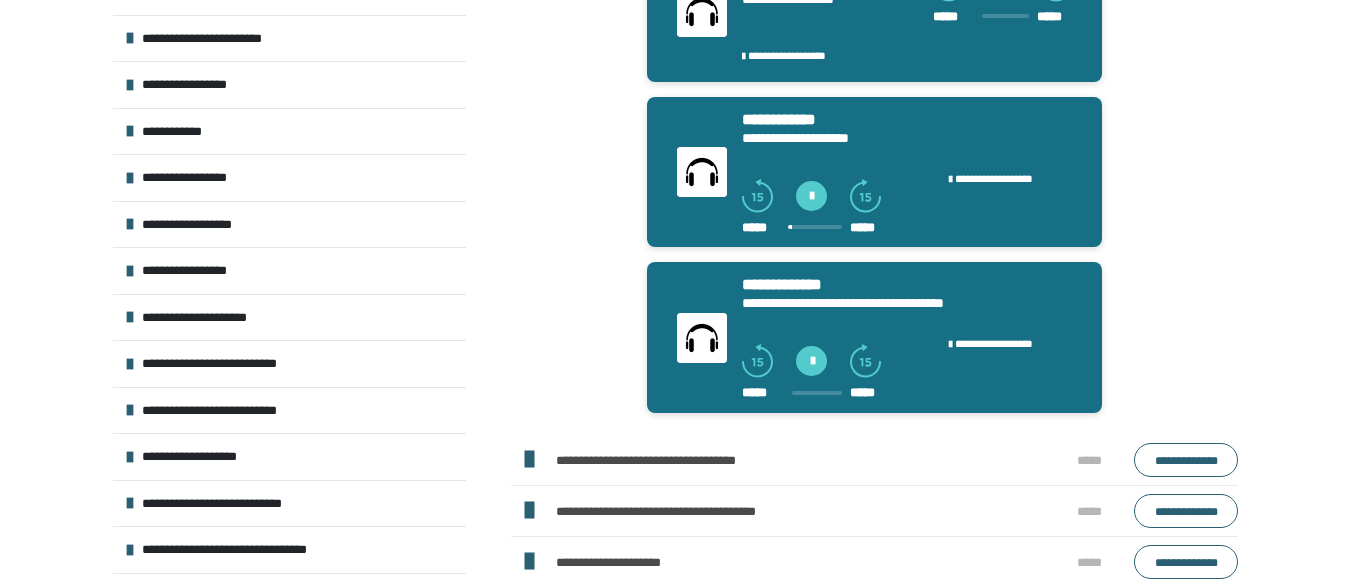 click at bounding box center (811, 196) 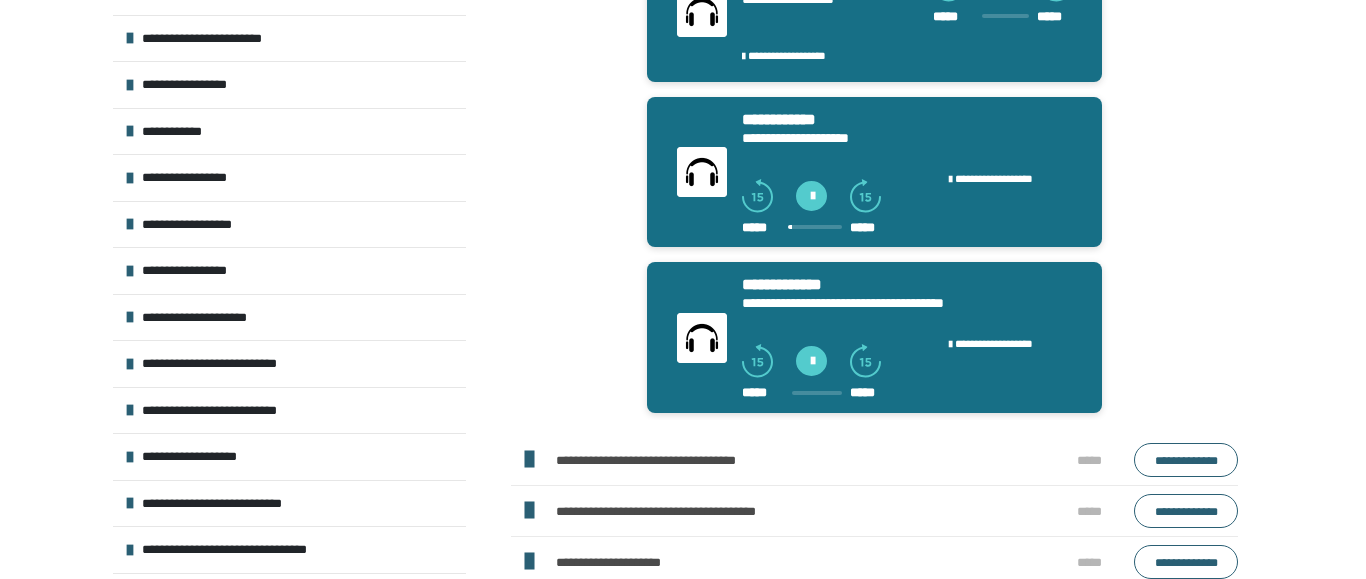 click at bounding box center [811, 361] 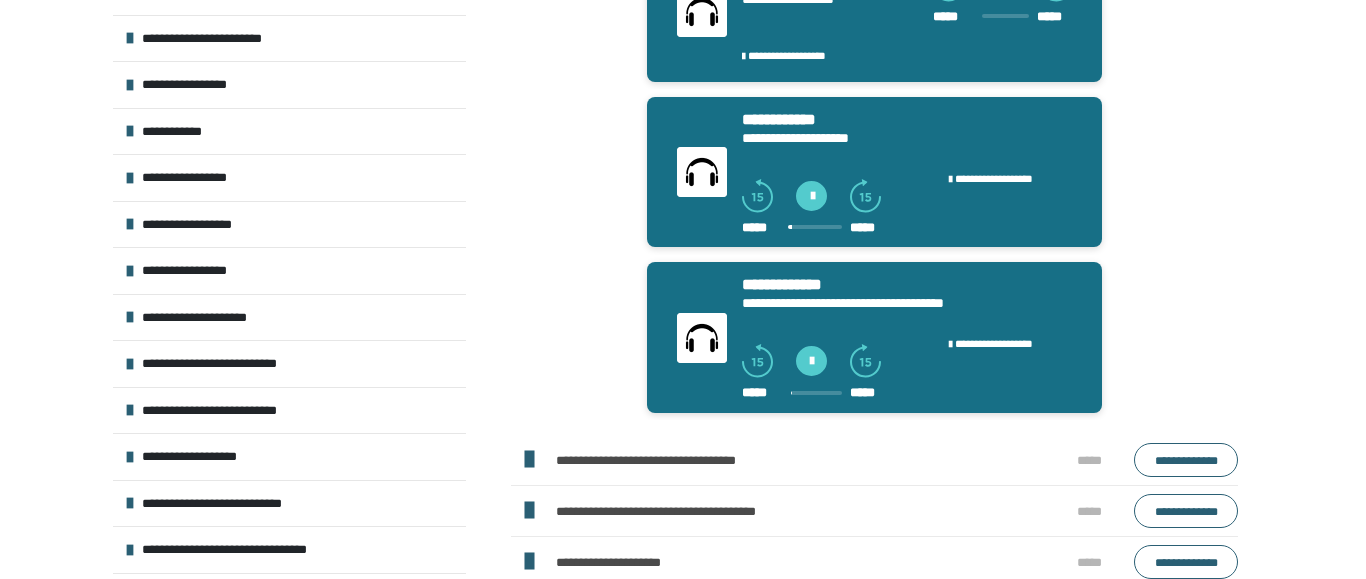 click at bounding box center [811, 361] 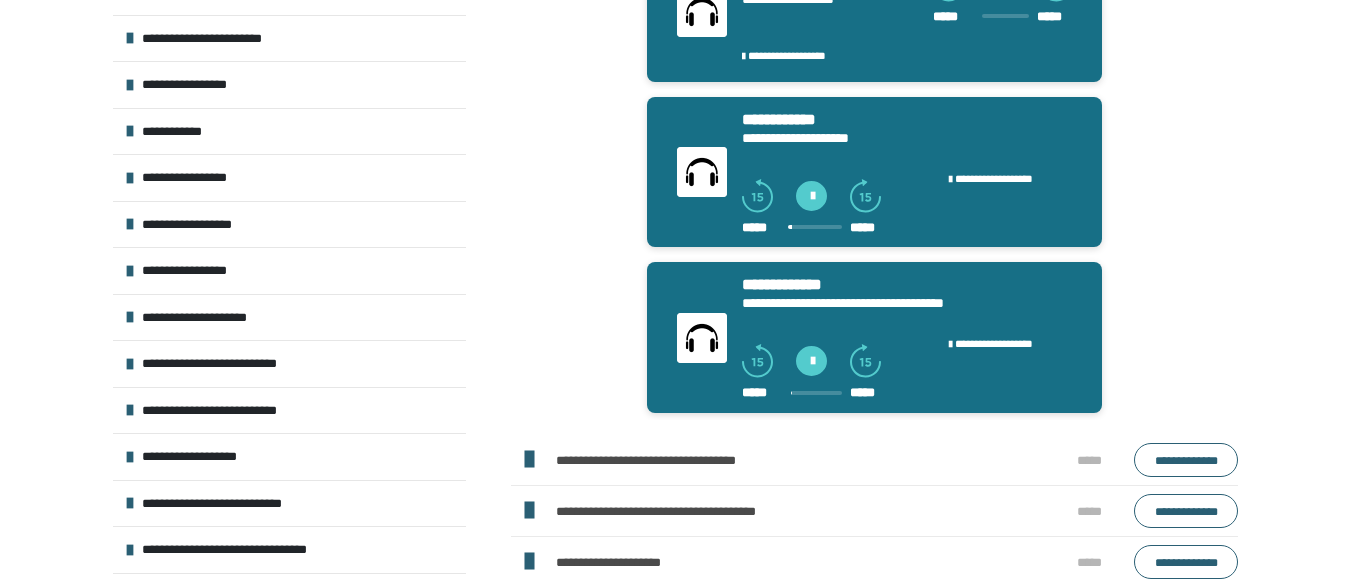 click at bounding box center (1002, -15) 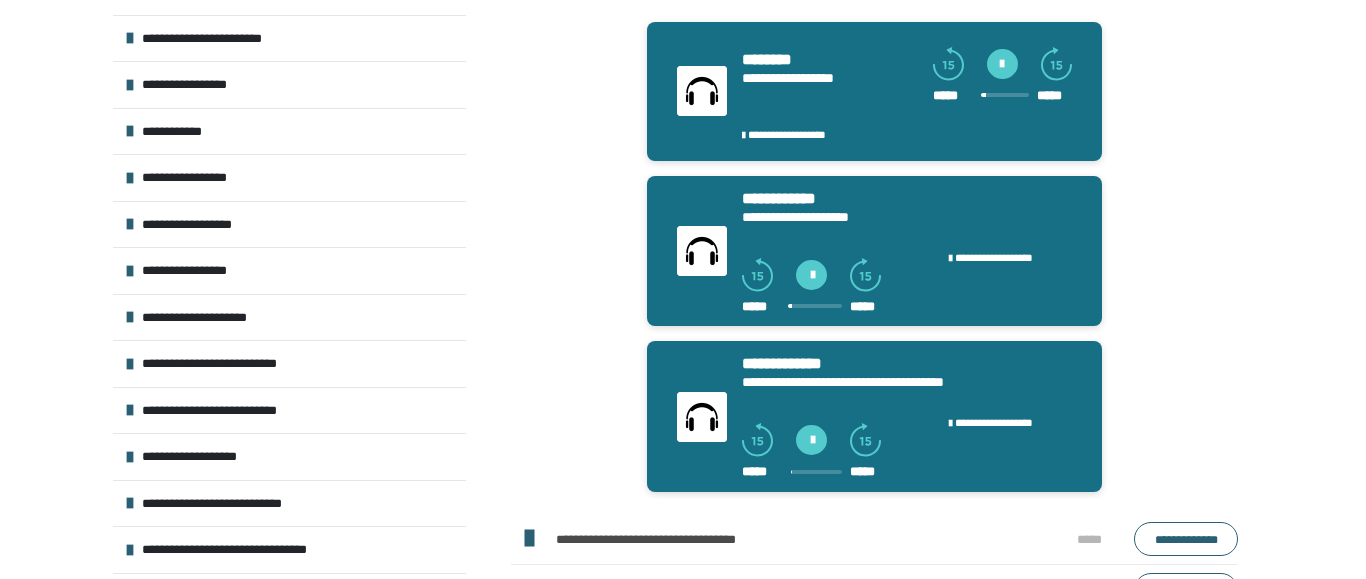 scroll, scrollTop: 696, scrollLeft: 0, axis: vertical 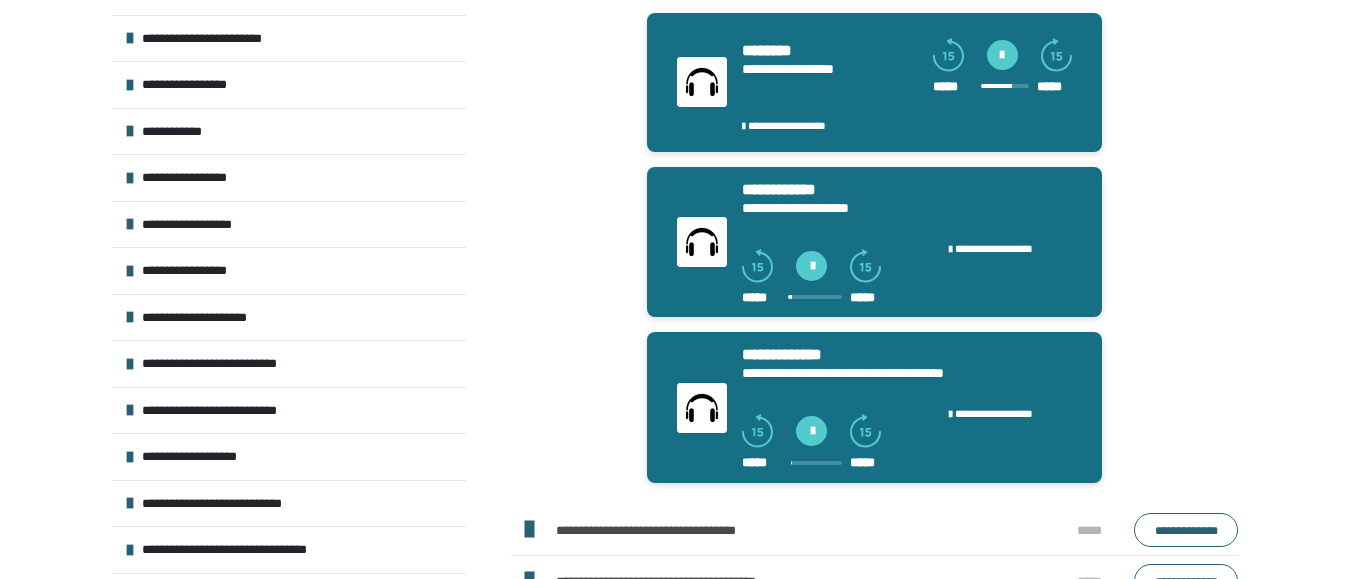 click at bounding box center (811, 266) 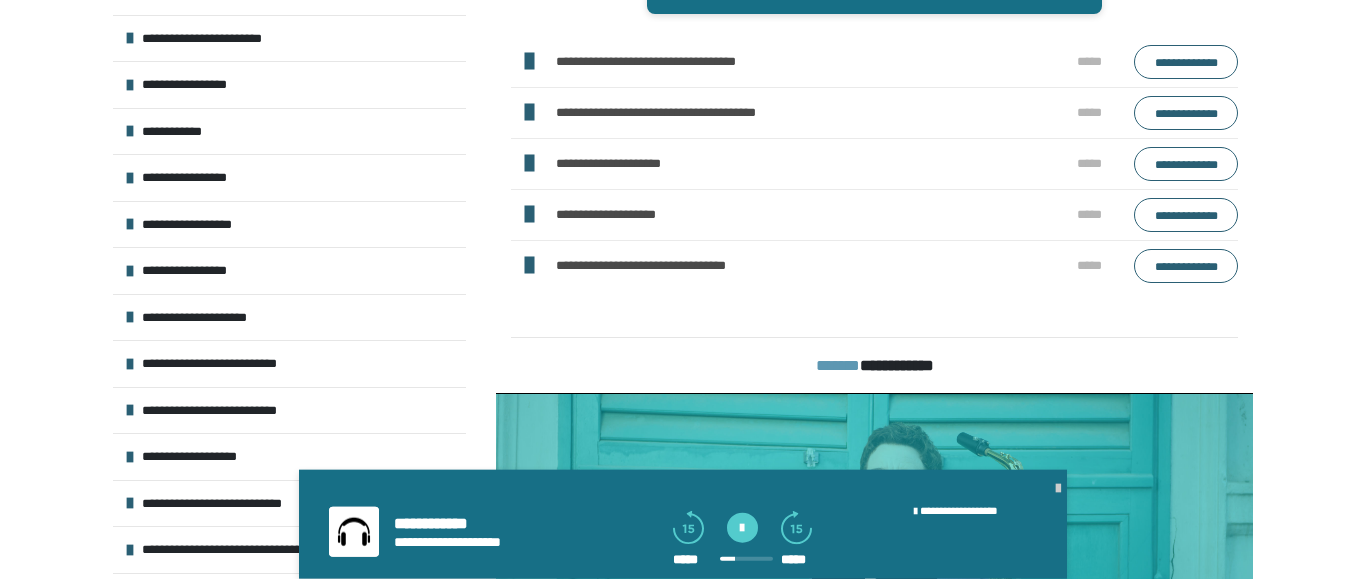 scroll, scrollTop: 982, scrollLeft: 0, axis: vertical 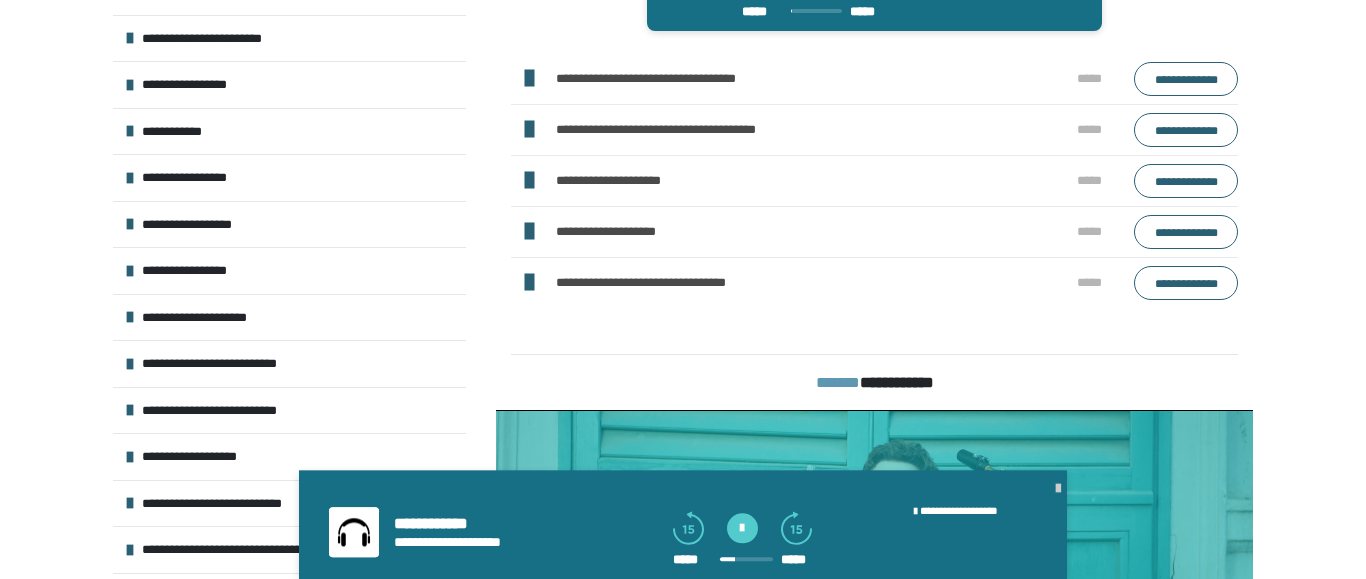 click on "**********" at bounding box center (1186, 283) 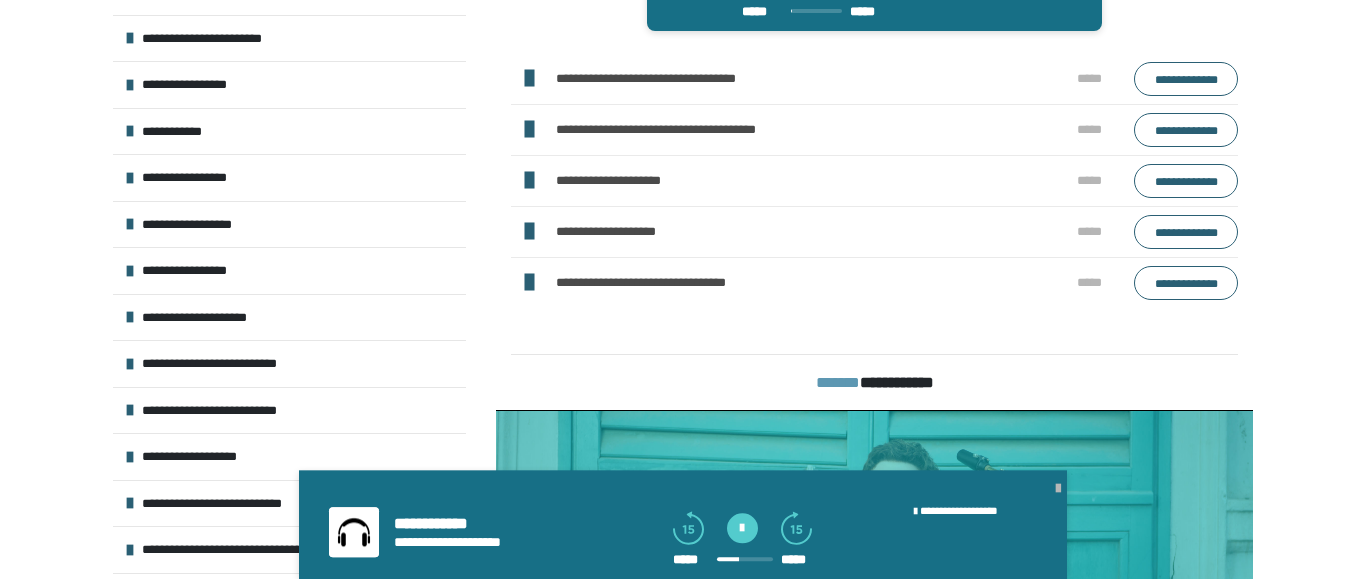 click at bounding box center (1058, 489) 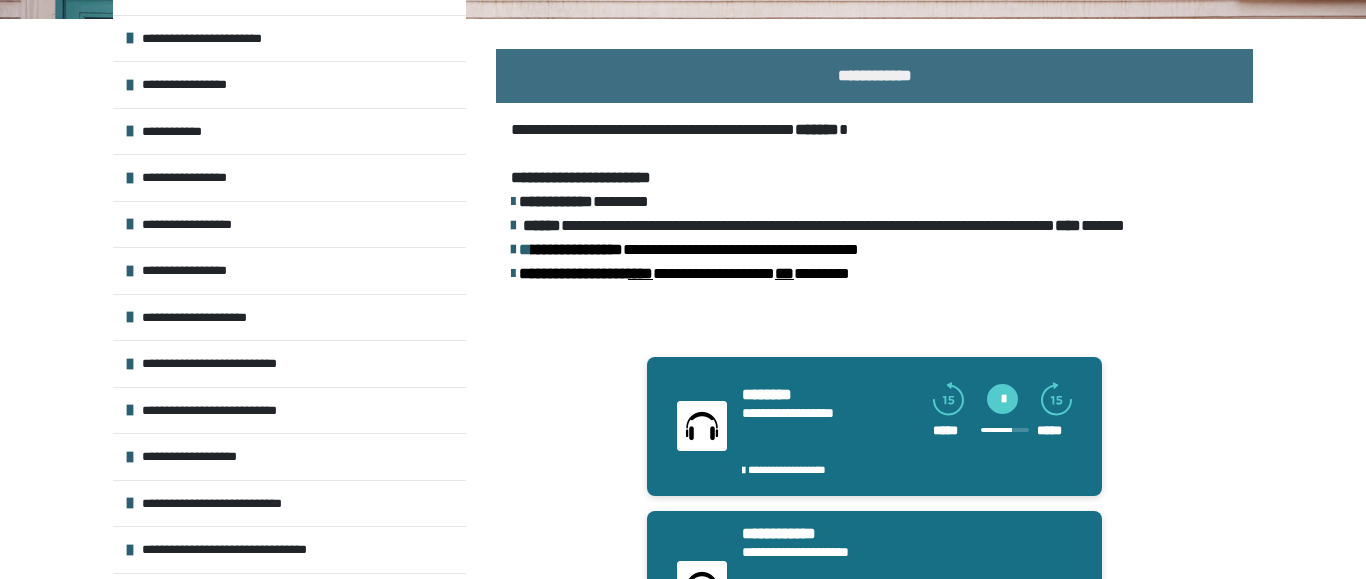 scroll, scrollTop: 344, scrollLeft: 0, axis: vertical 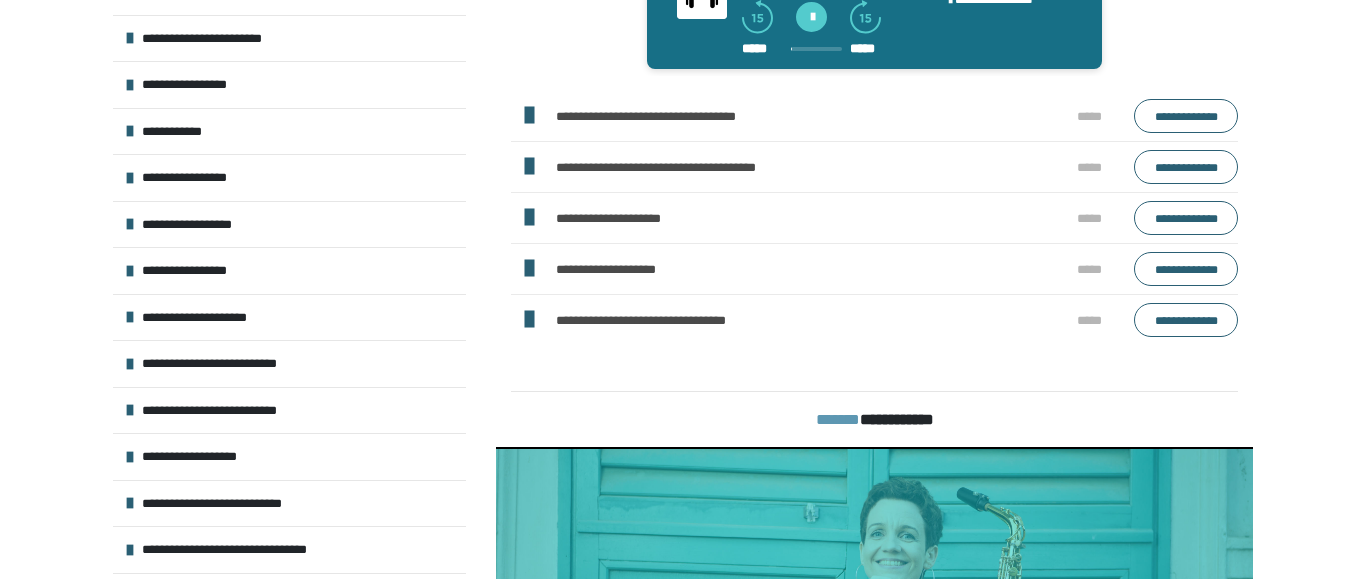 click on "**********" at bounding box center (689, 117) 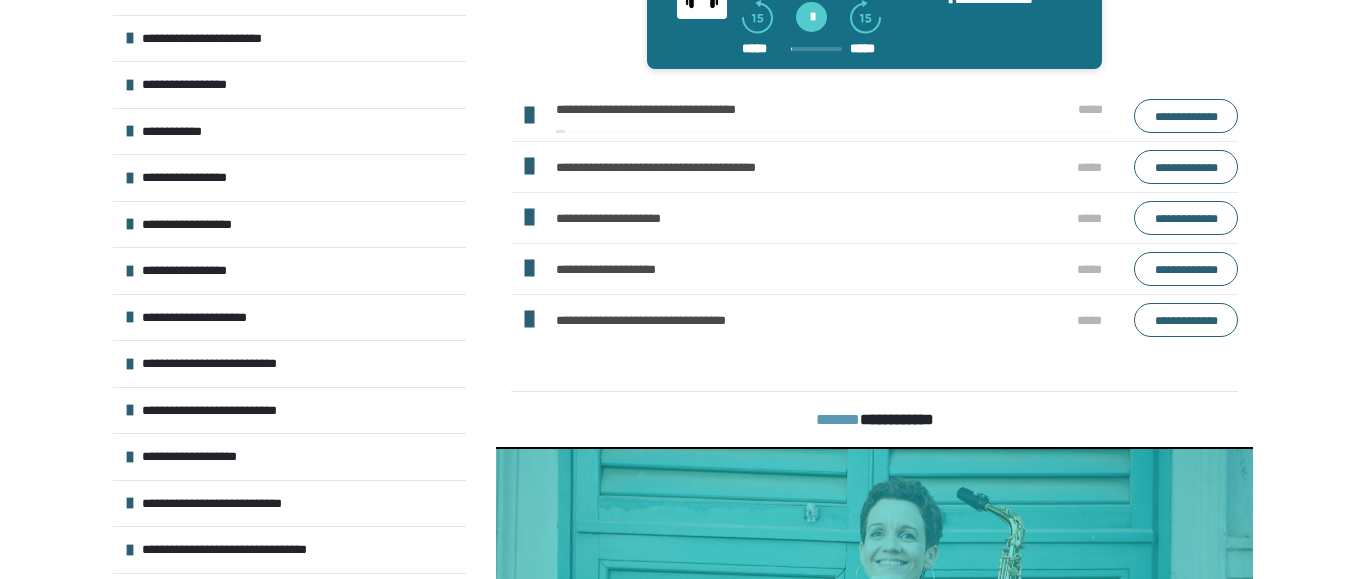 click at bounding box center (528, 116) 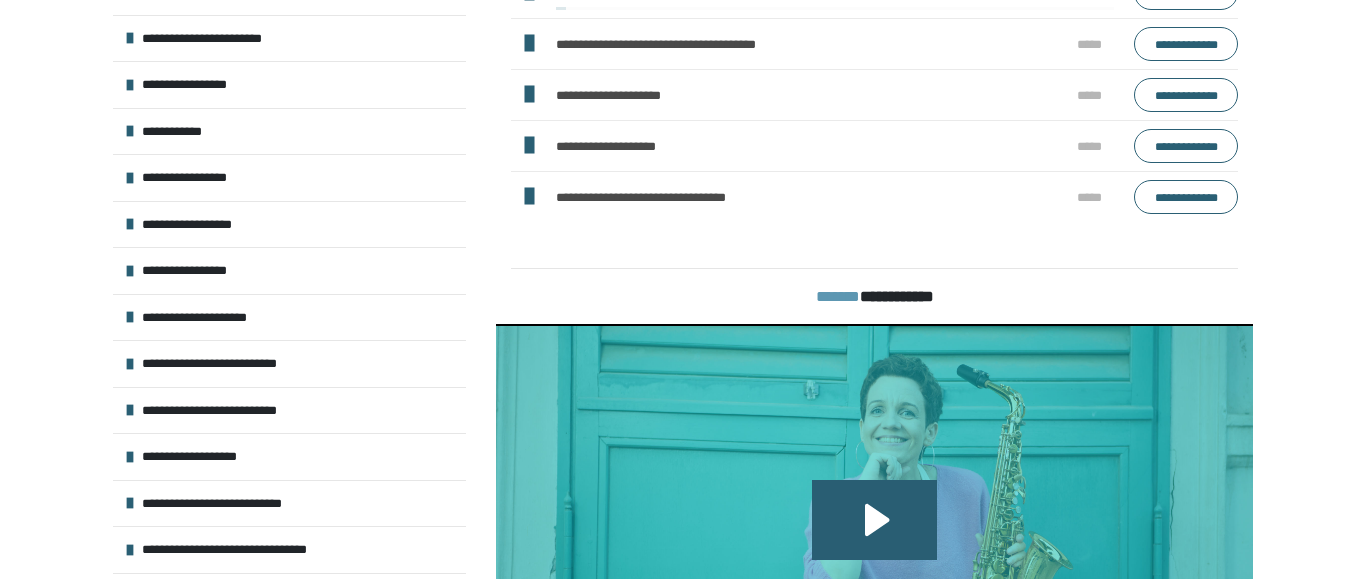 scroll, scrollTop: 1445, scrollLeft: 0, axis: vertical 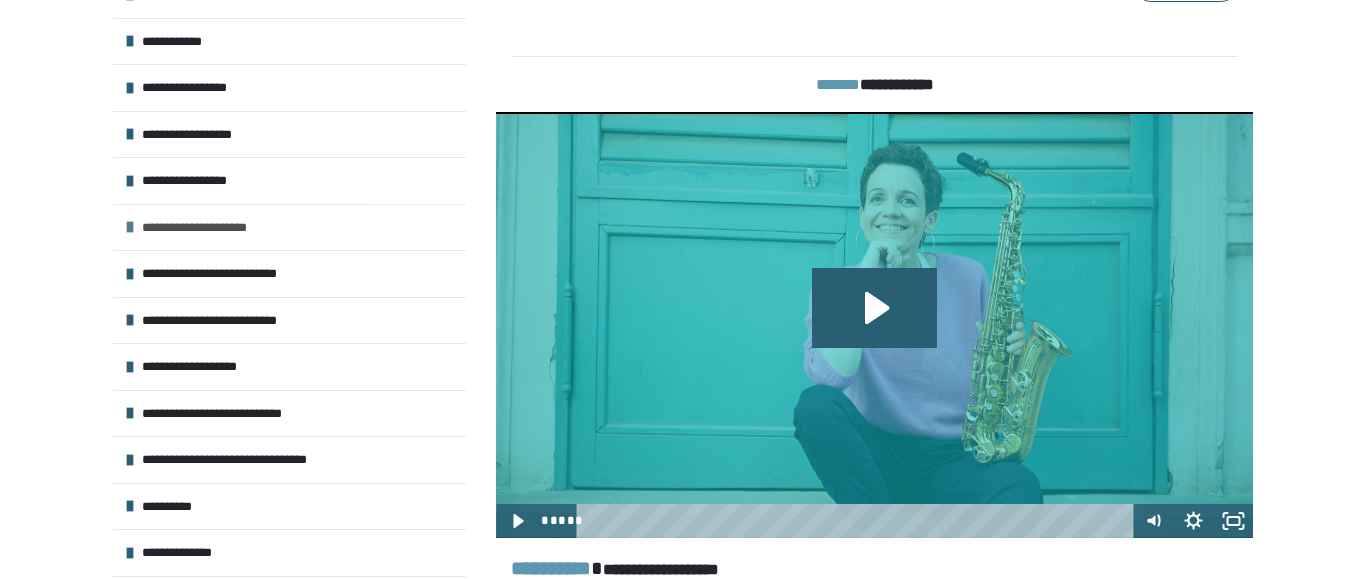click on "**********" at bounding box center (207, 228) 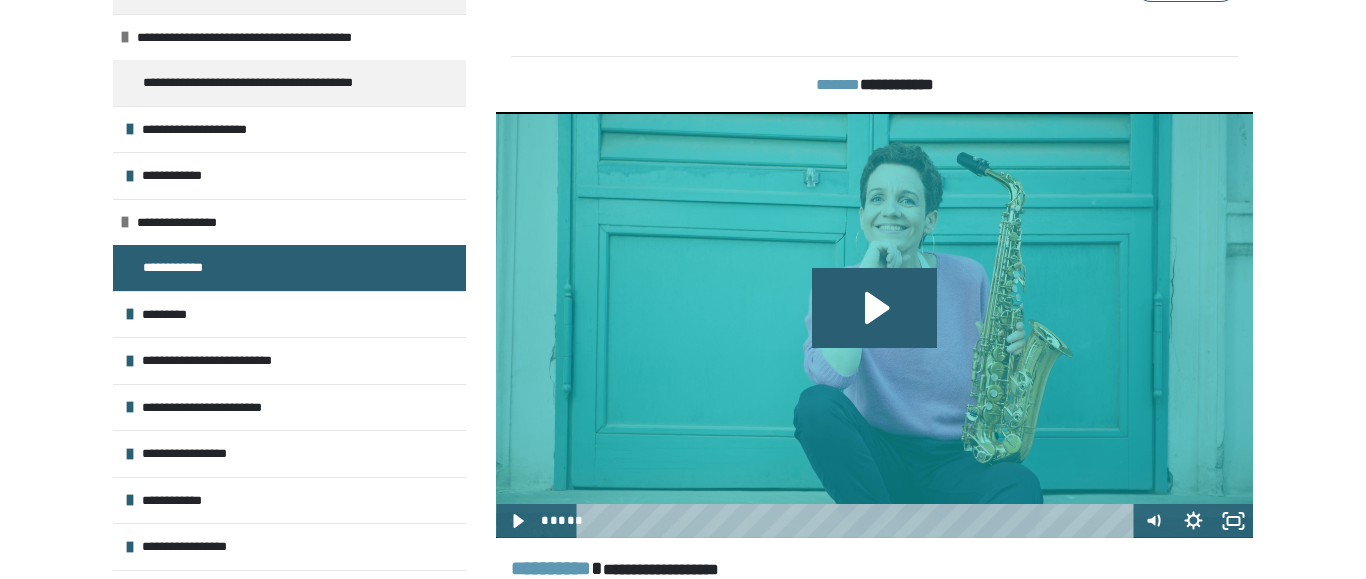 scroll, scrollTop: 176, scrollLeft: 0, axis: vertical 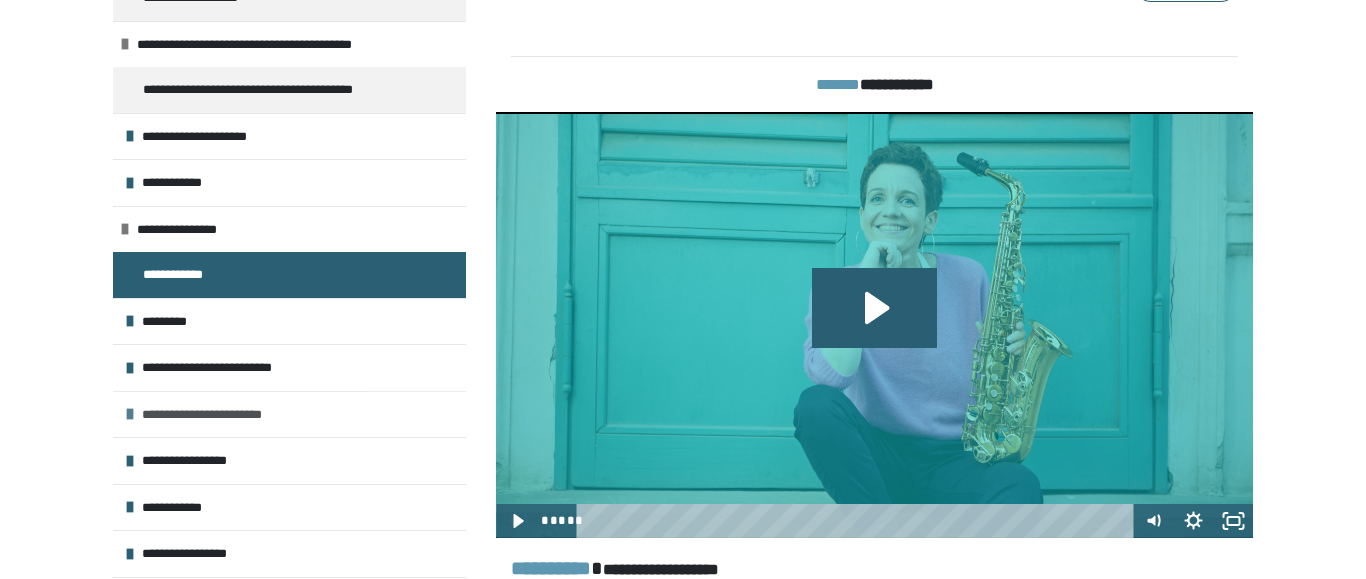 click on "**********" at bounding box center (219, 415) 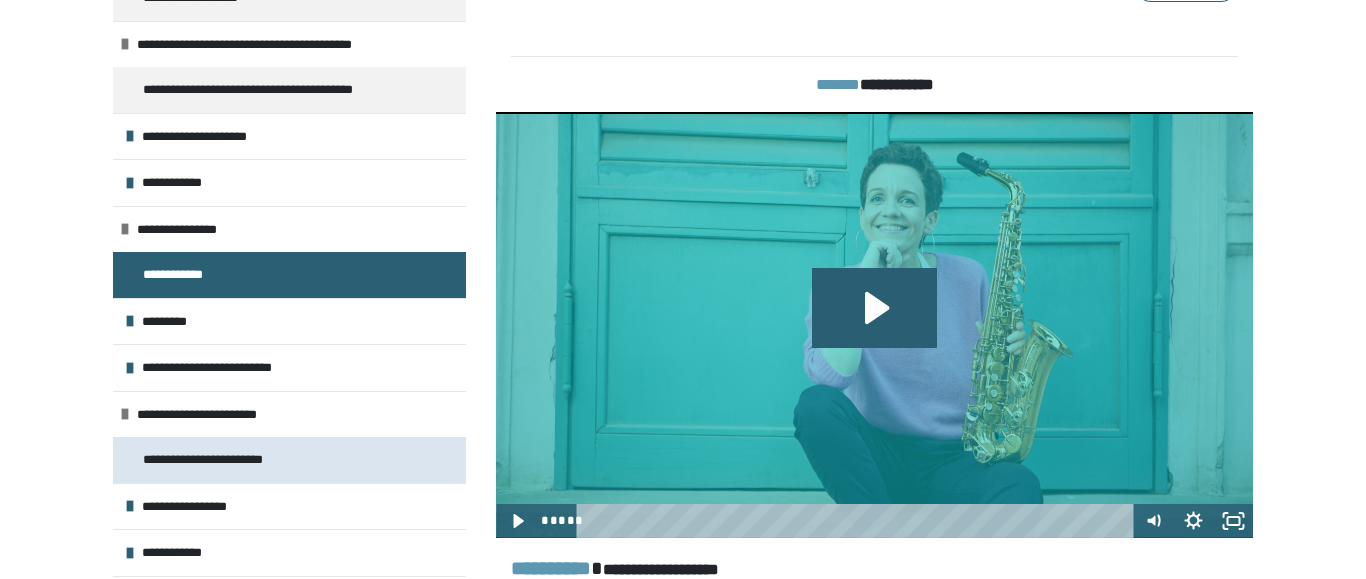 click on "**********" at bounding box center [220, 460] 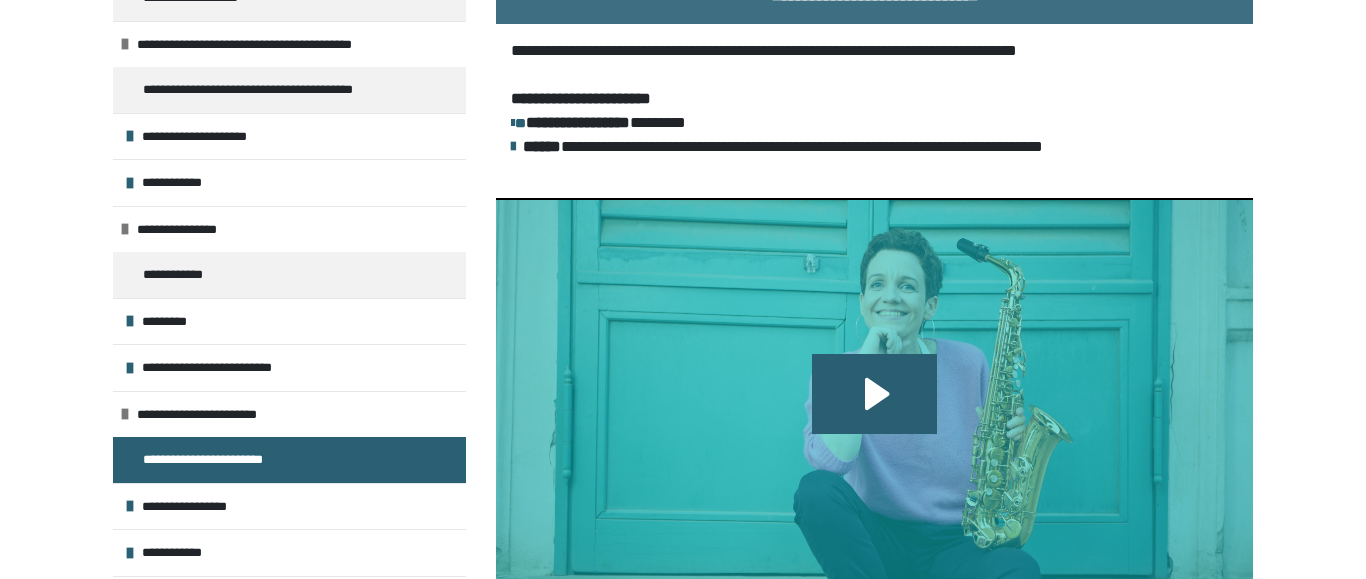 scroll, scrollTop: 463, scrollLeft: 0, axis: vertical 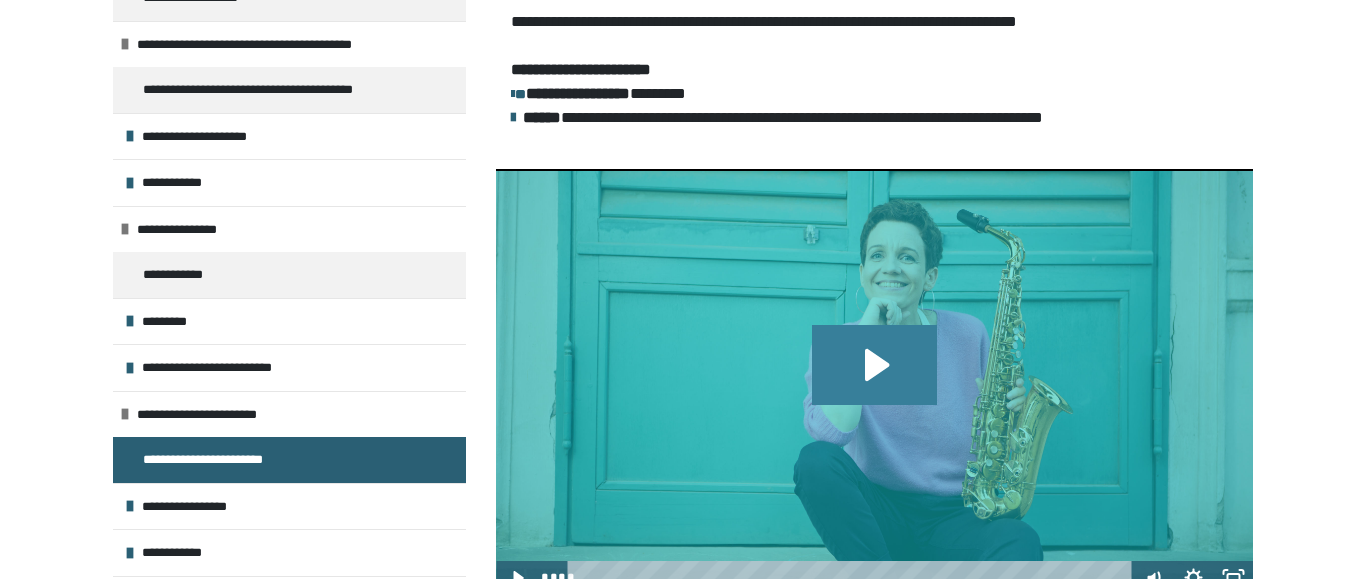 click 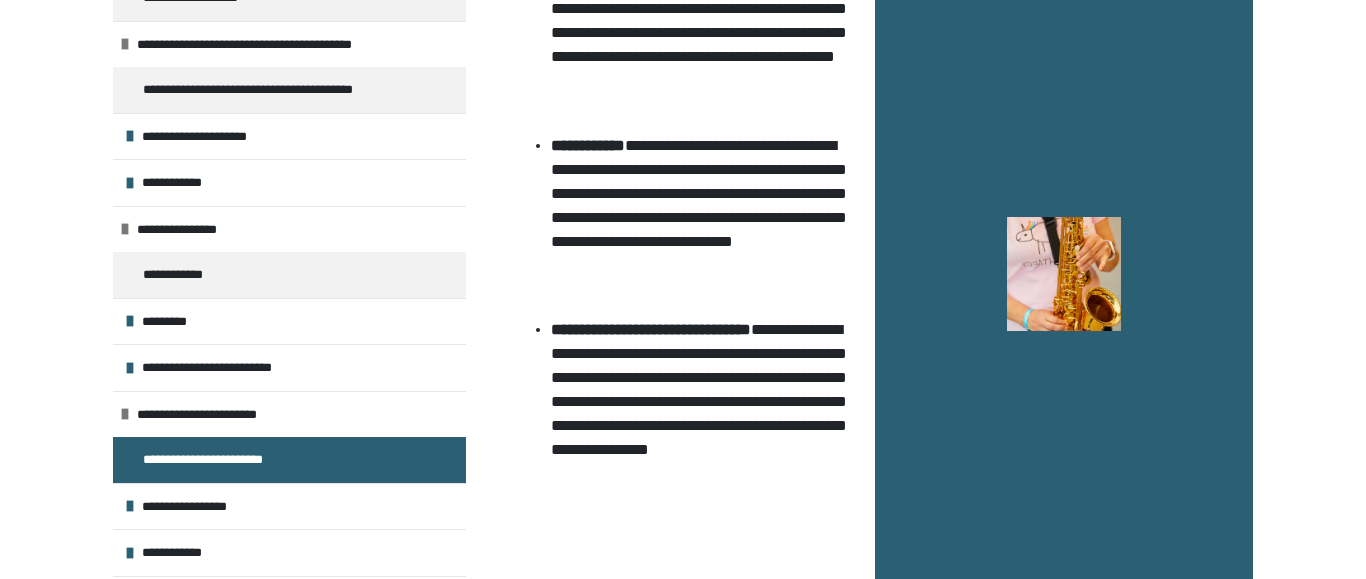 scroll, scrollTop: 1828, scrollLeft: 0, axis: vertical 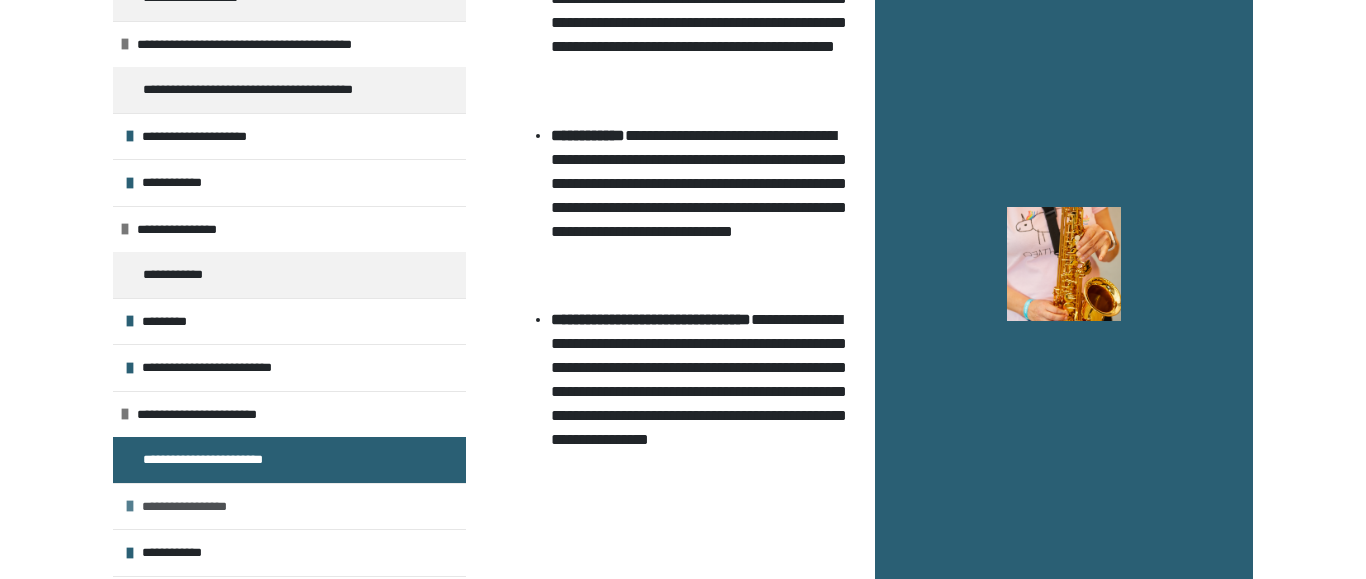 click on "**********" at bounding box center [194, 507] 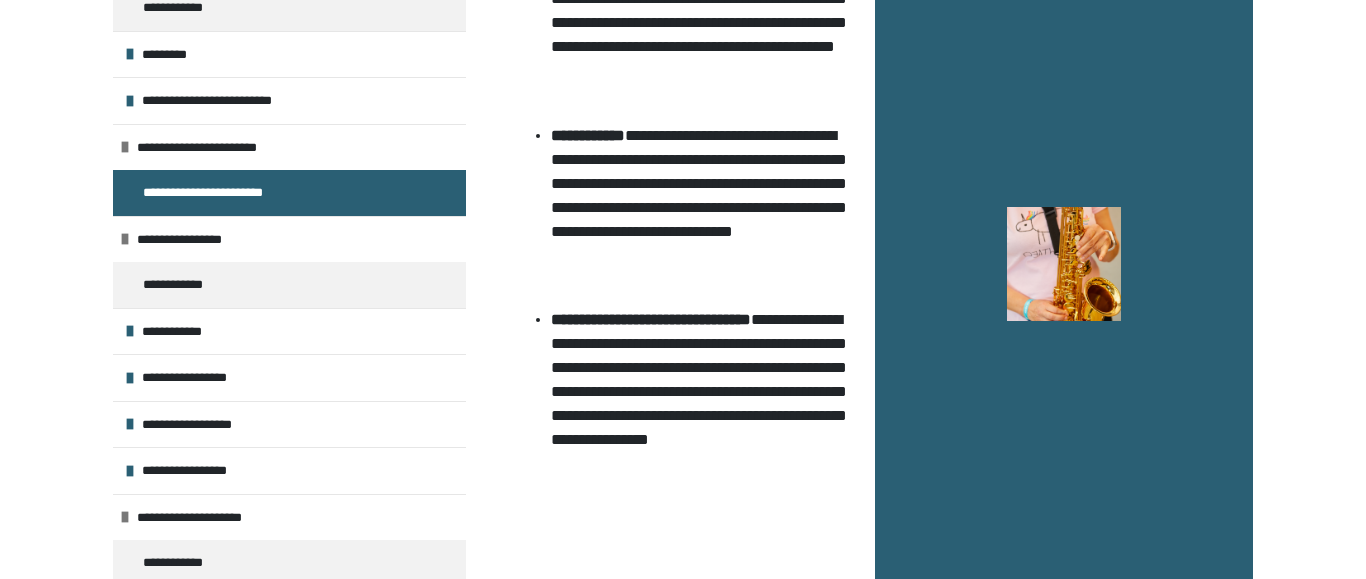 scroll, scrollTop: 458, scrollLeft: 0, axis: vertical 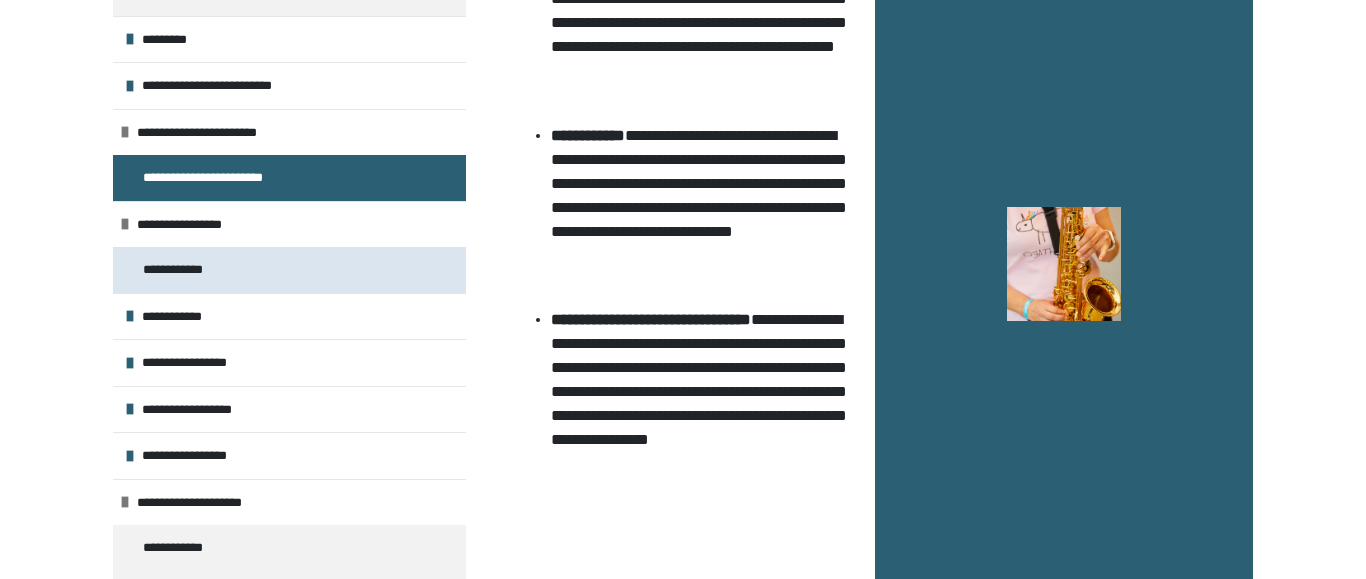 click on "**********" at bounding box center (180, 270) 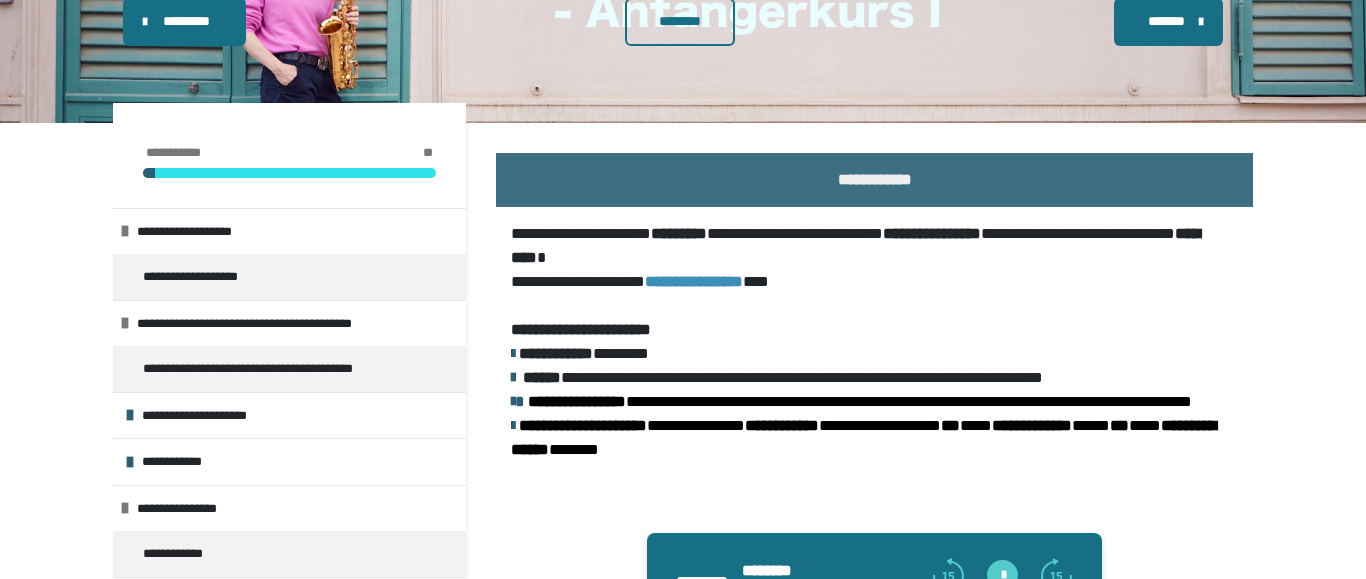 scroll, scrollTop: 229, scrollLeft: 0, axis: vertical 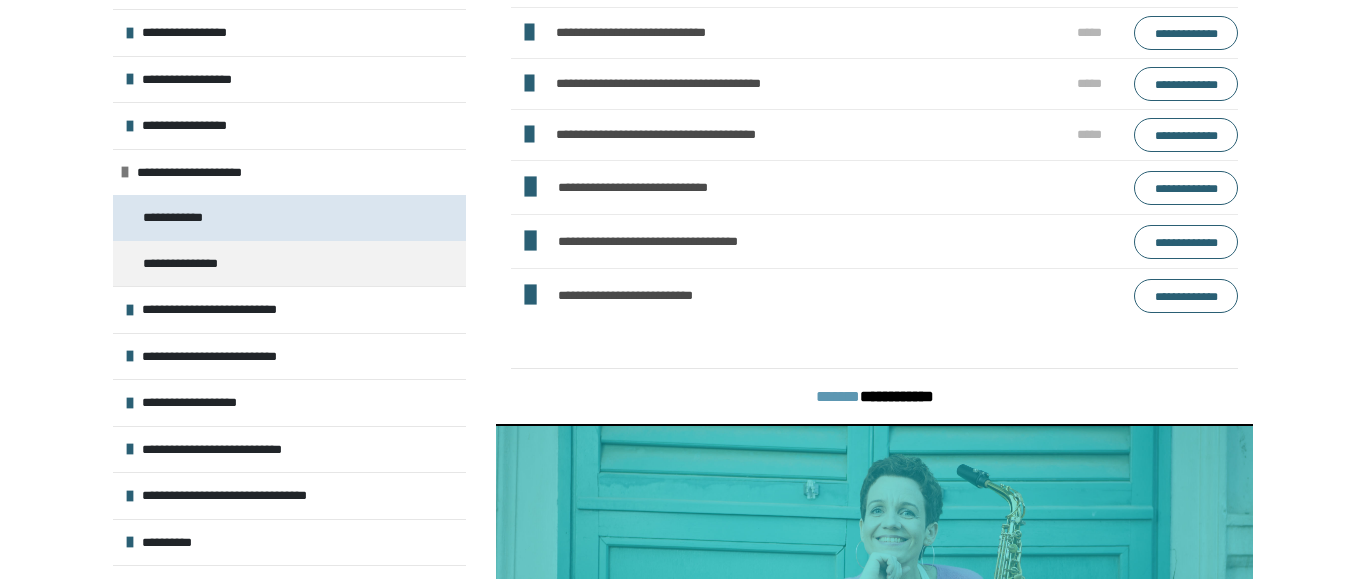 click on "**********" at bounding box center (180, 218) 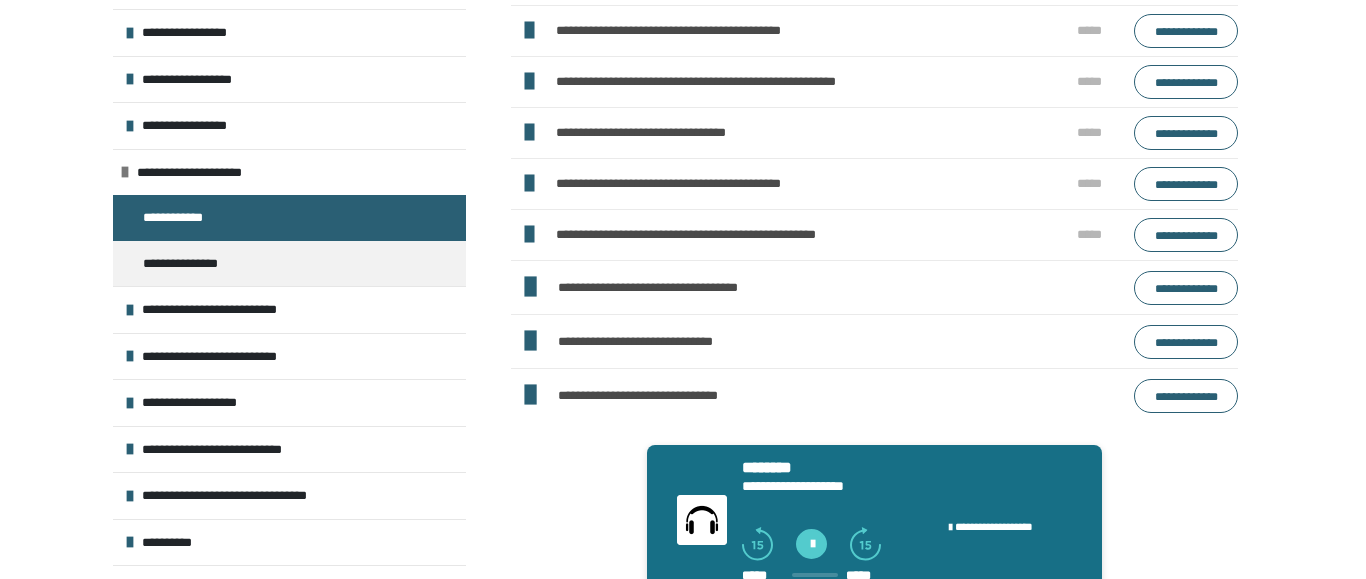 scroll, scrollTop: 838, scrollLeft: 0, axis: vertical 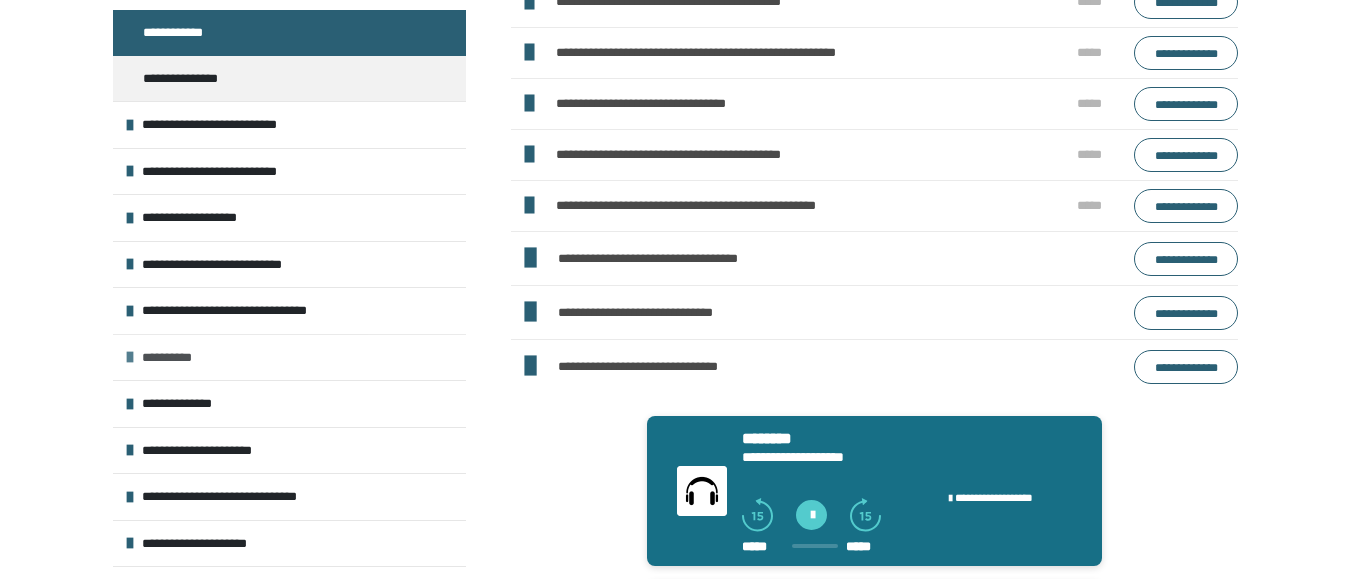 click on "**********" at bounding box center [172, 358] 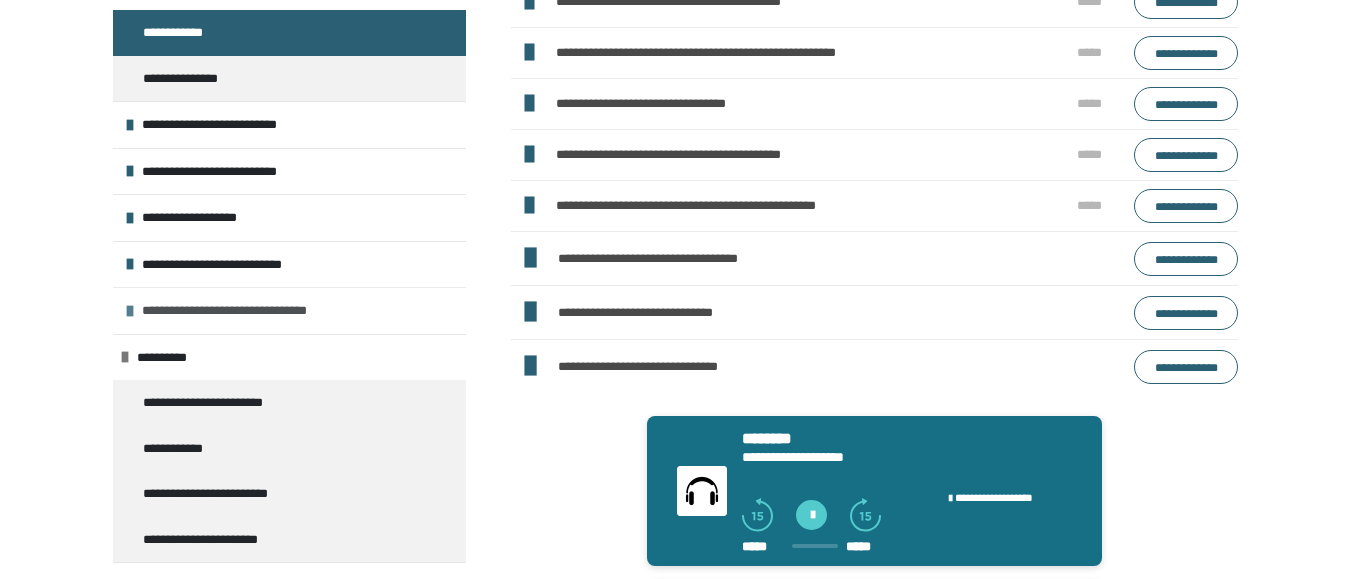 click on "**********" at bounding box center [245, 311] 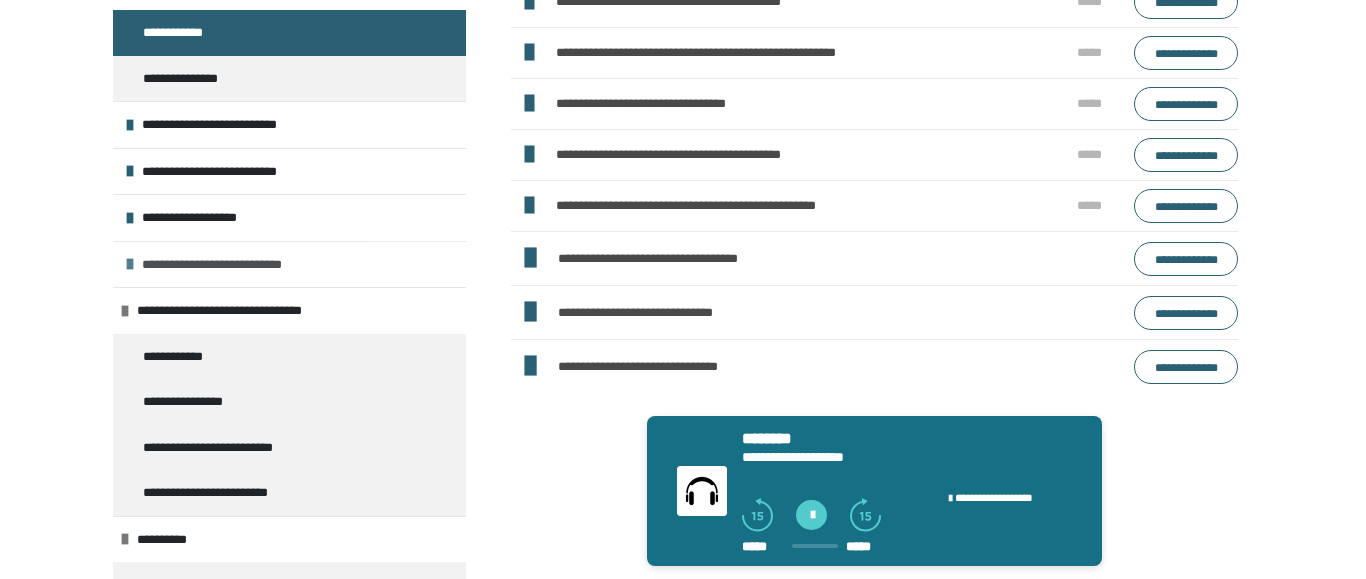 click on "**********" at bounding box center (242, 265) 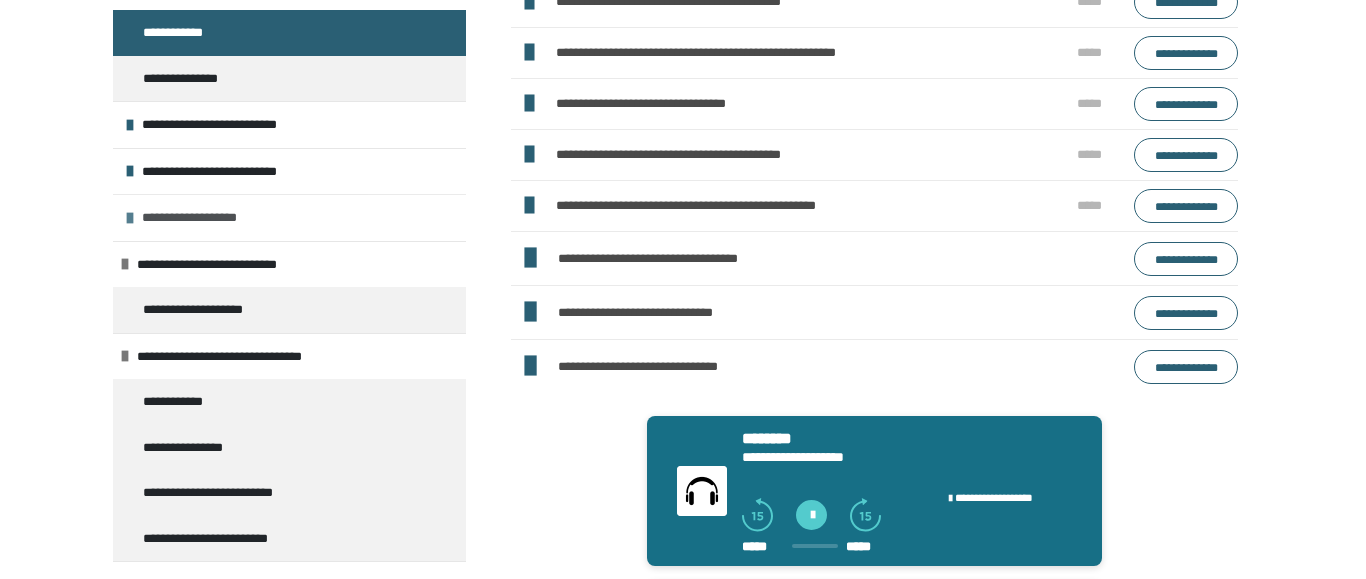 click on "**********" at bounding box center (203, 218) 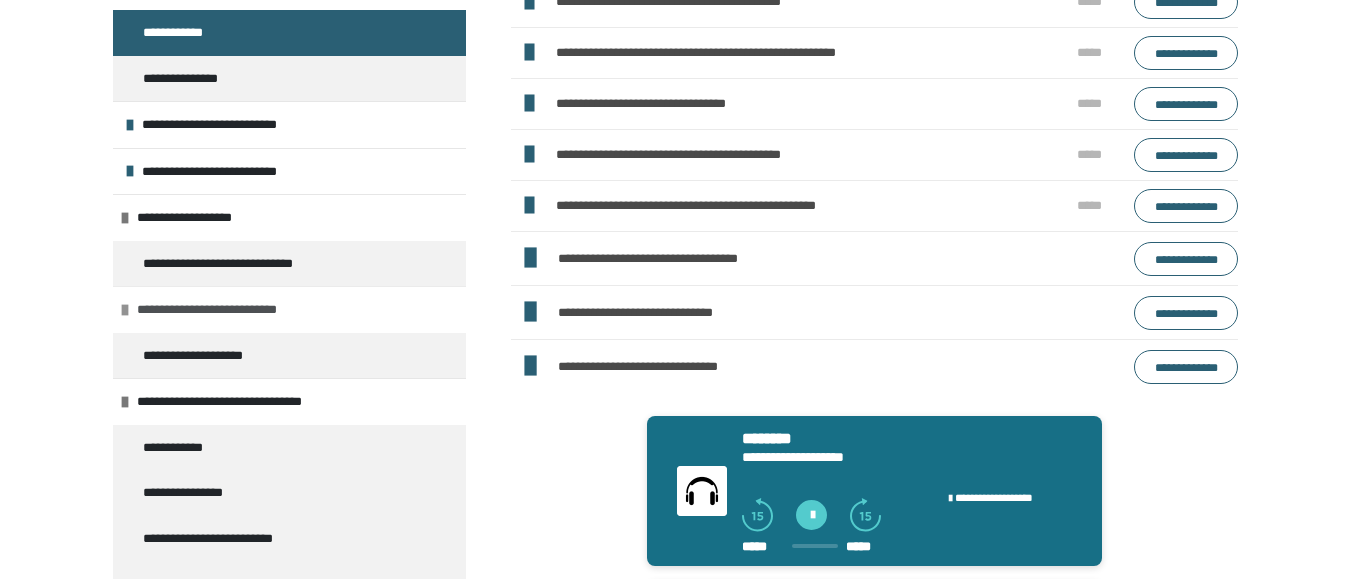 click on "**********" at bounding box center (237, 310) 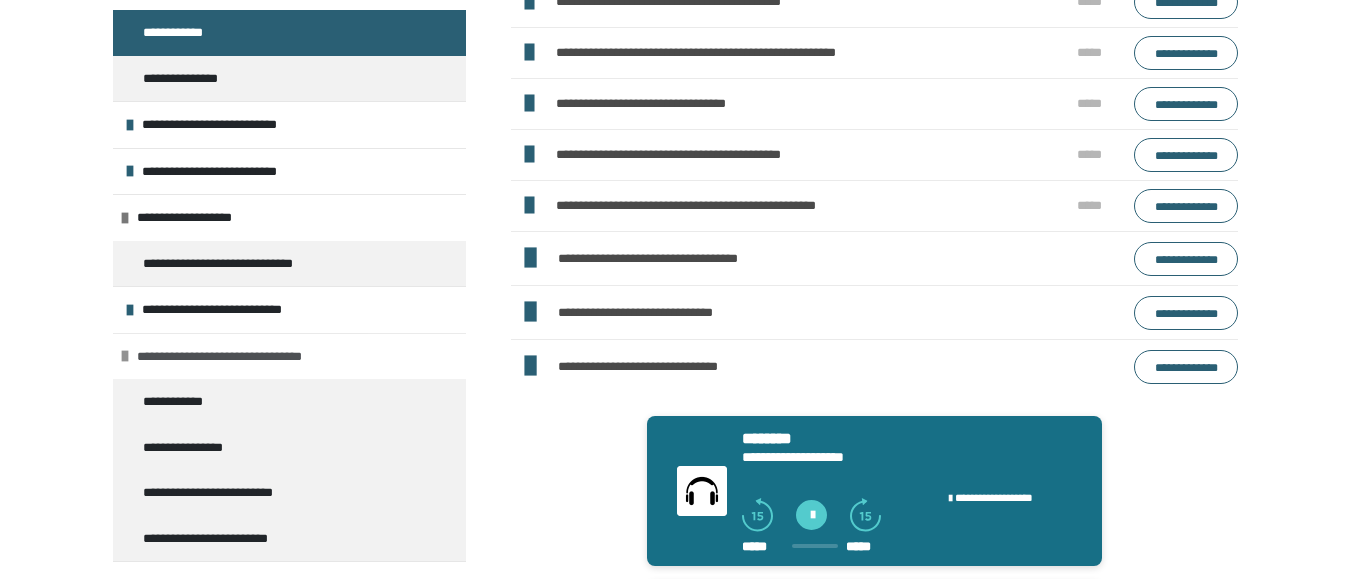 click on "**********" at bounding box center [240, 357] 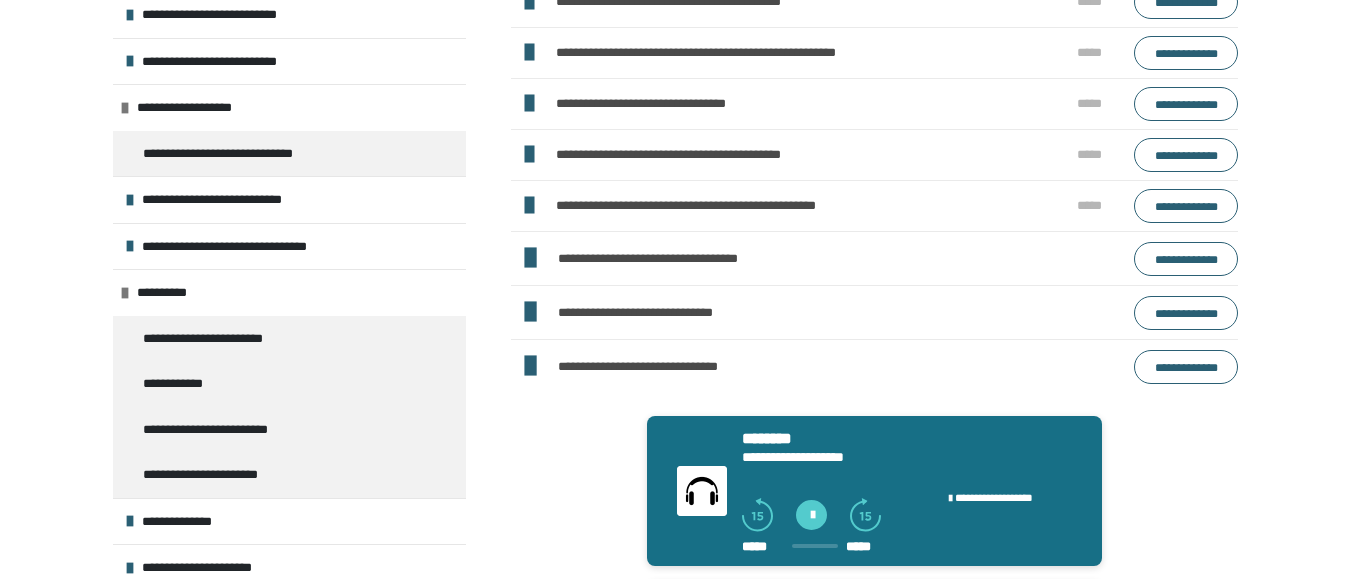 scroll, scrollTop: 1103, scrollLeft: 0, axis: vertical 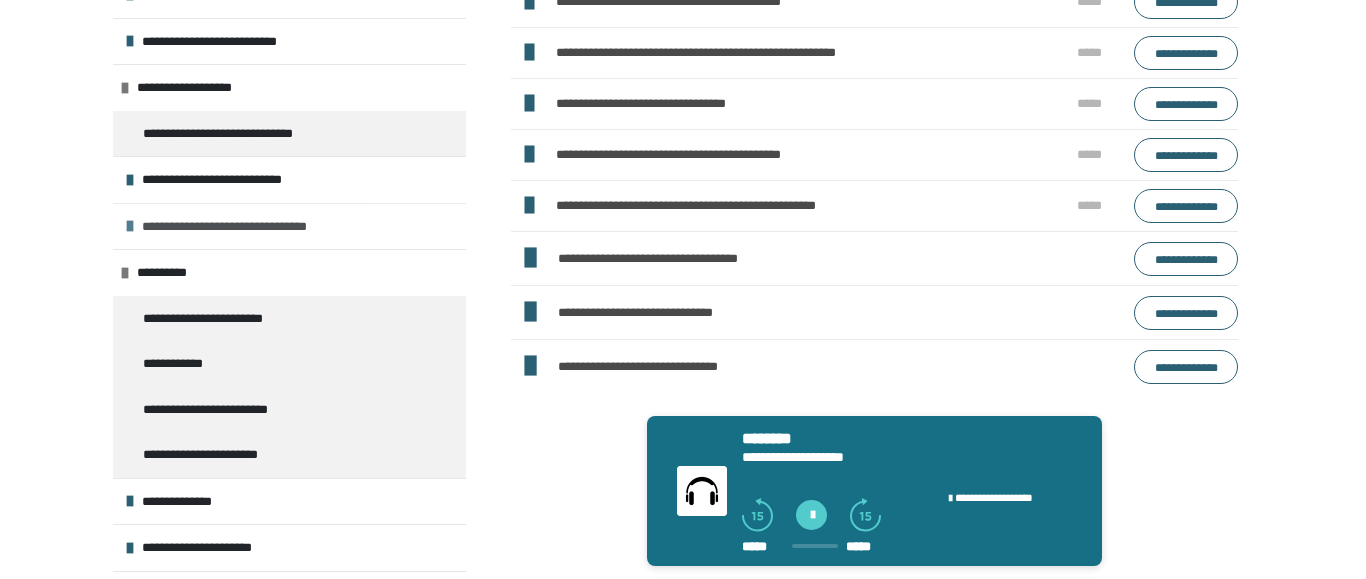 click on "**********" at bounding box center [245, 227] 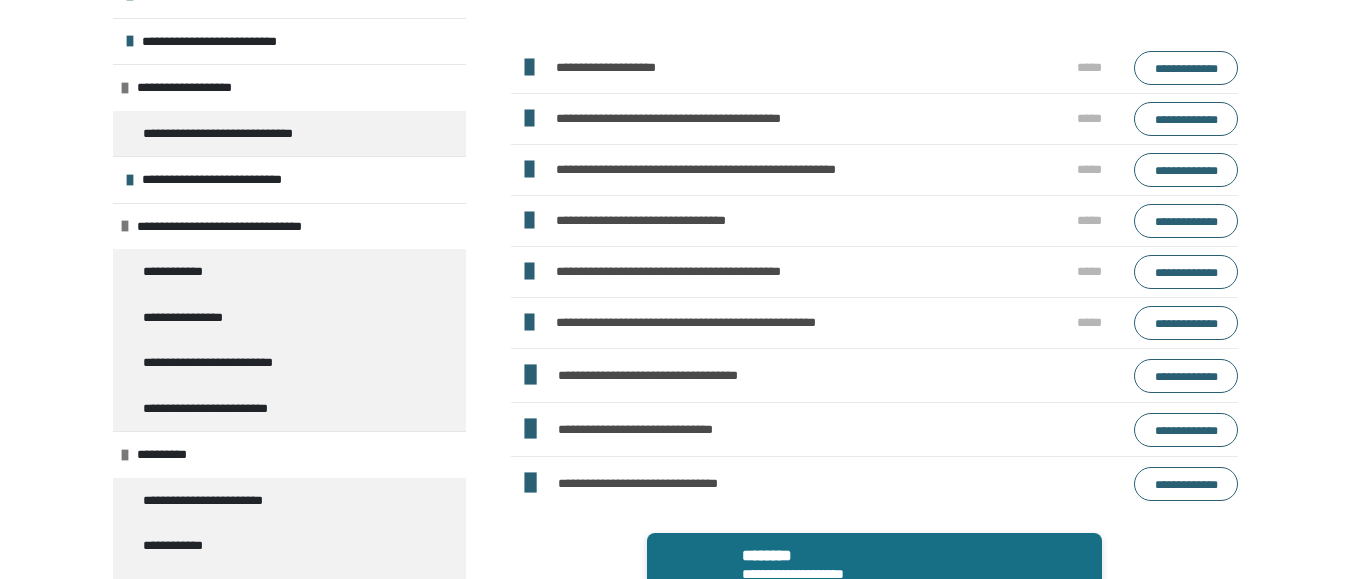 scroll, scrollTop: 779, scrollLeft: 0, axis: vertical 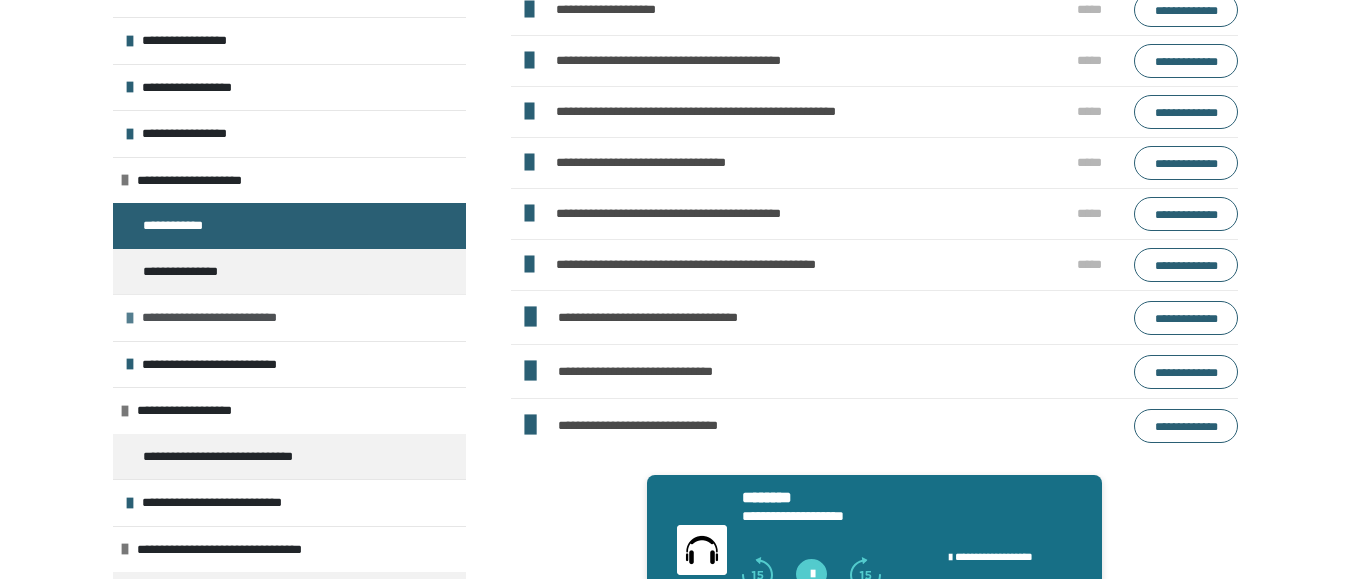 click on "**********" at bounding box center [222, 318] 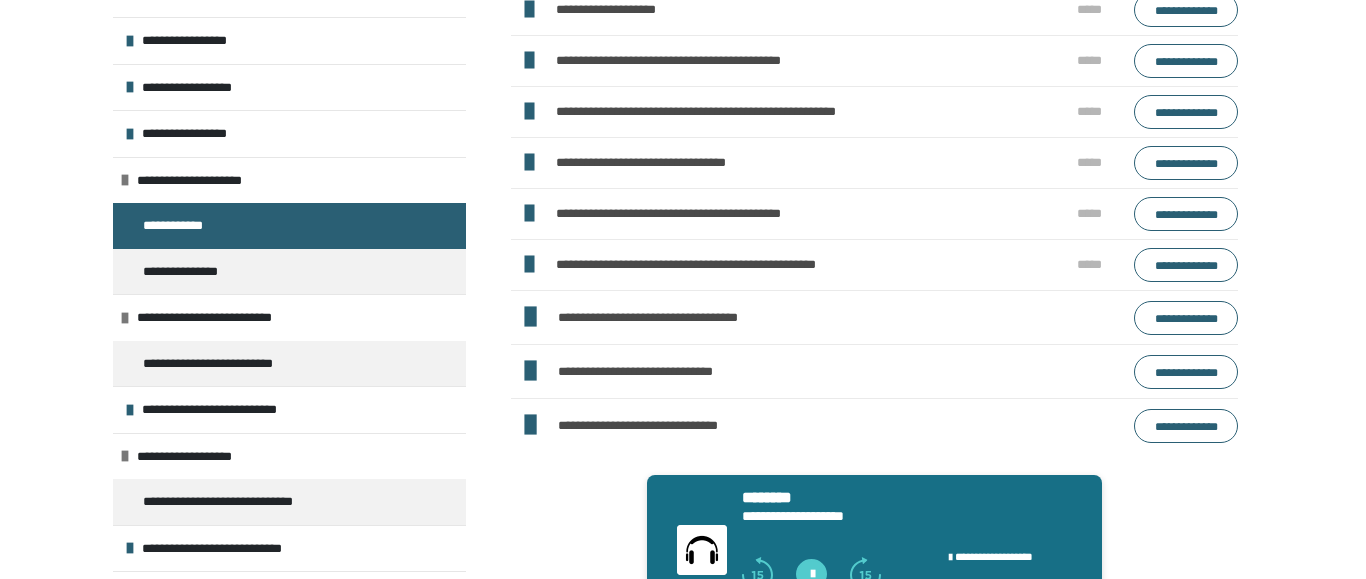 click on "**********" at bounding box center [180, 226] 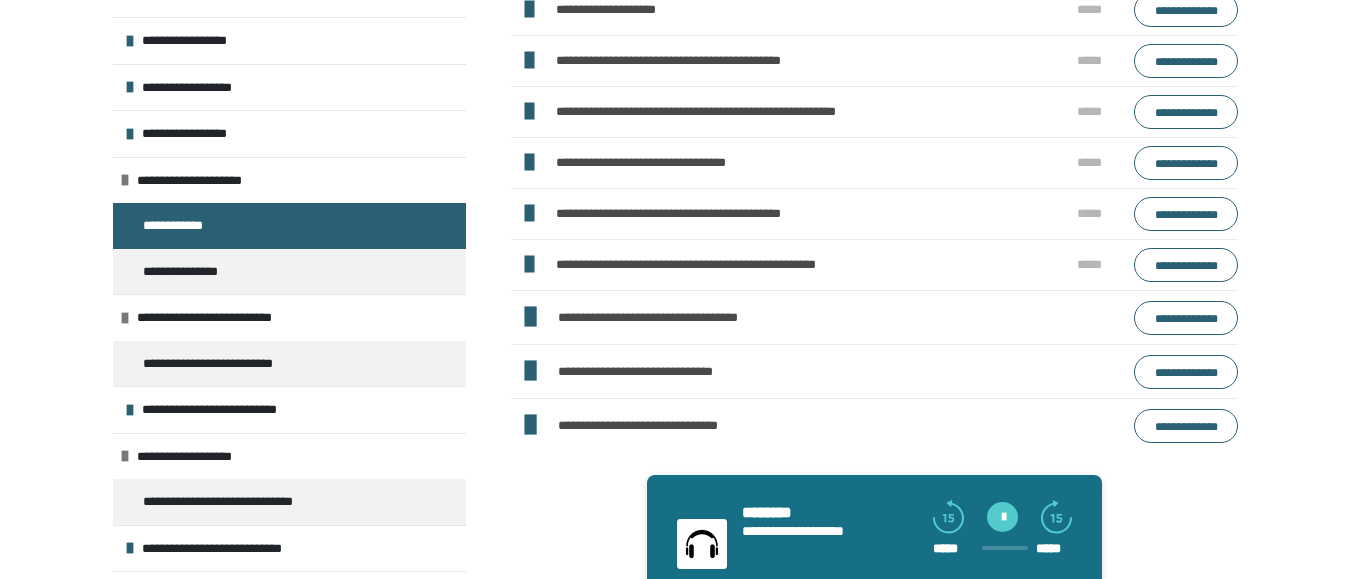 scroll, scrollTop: 361, scrollLeft: 0, axis: vertical 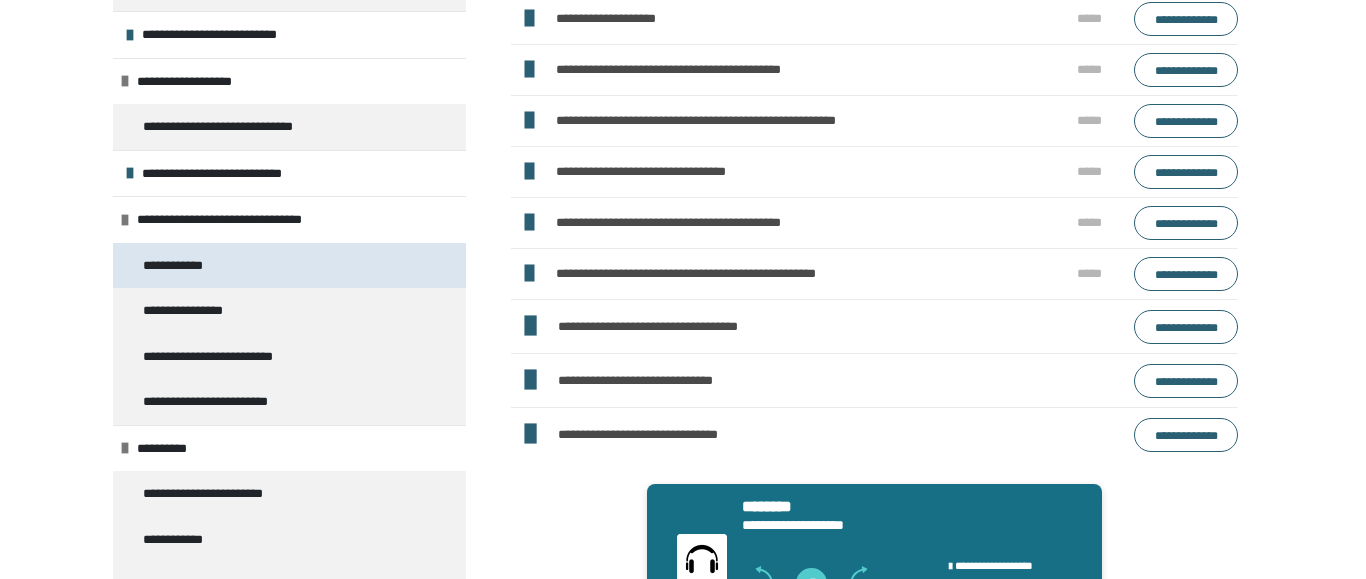 click on "**********" at bounding box center (183, 266) 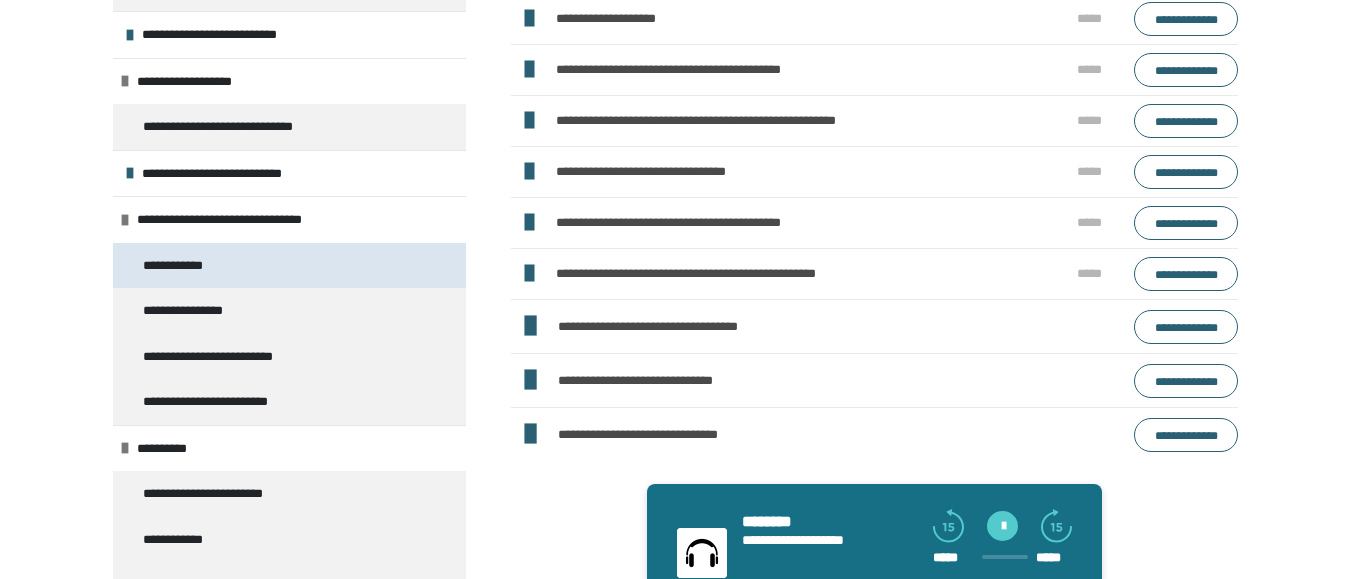 scroll, scrollTop: 361, scrollLeft: 0, axis: vertical 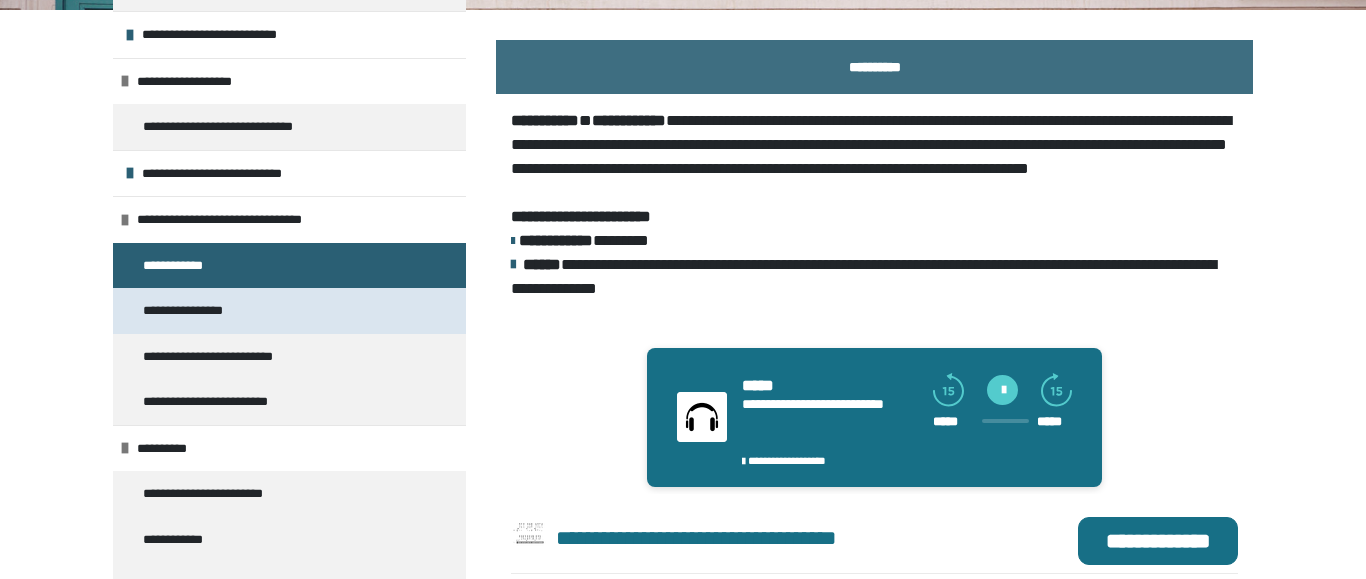 click on "**********" at bounding box center [190, 311] 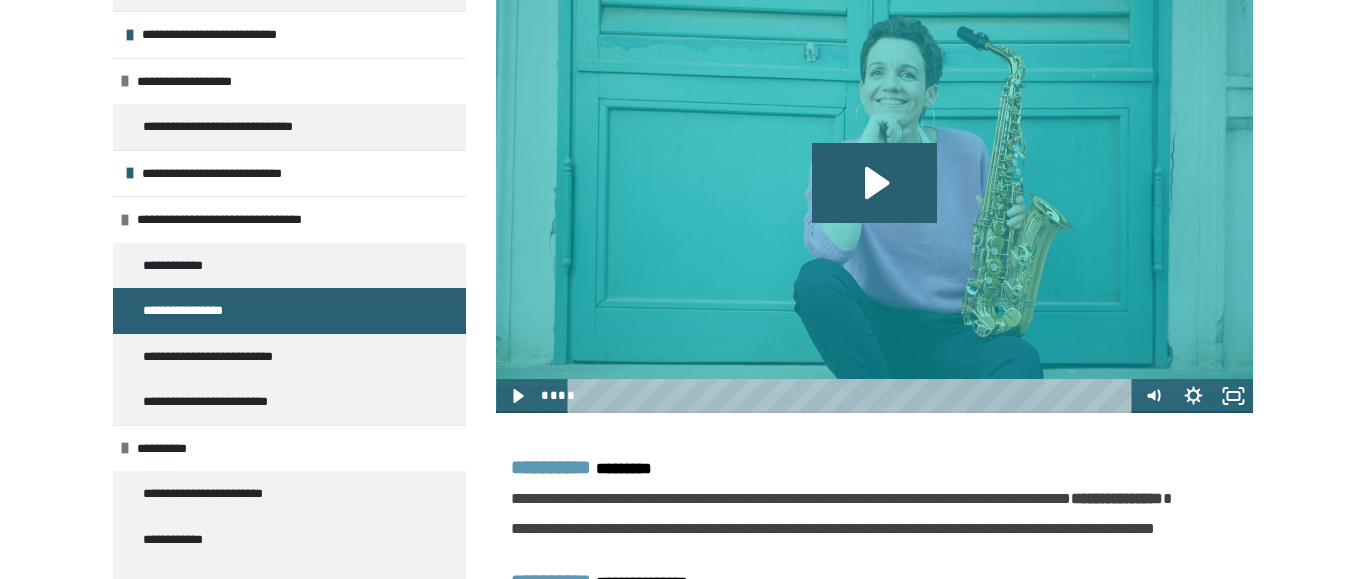 scroll, scrollTop: 1259, scrollLeft: 0, axis: vertical 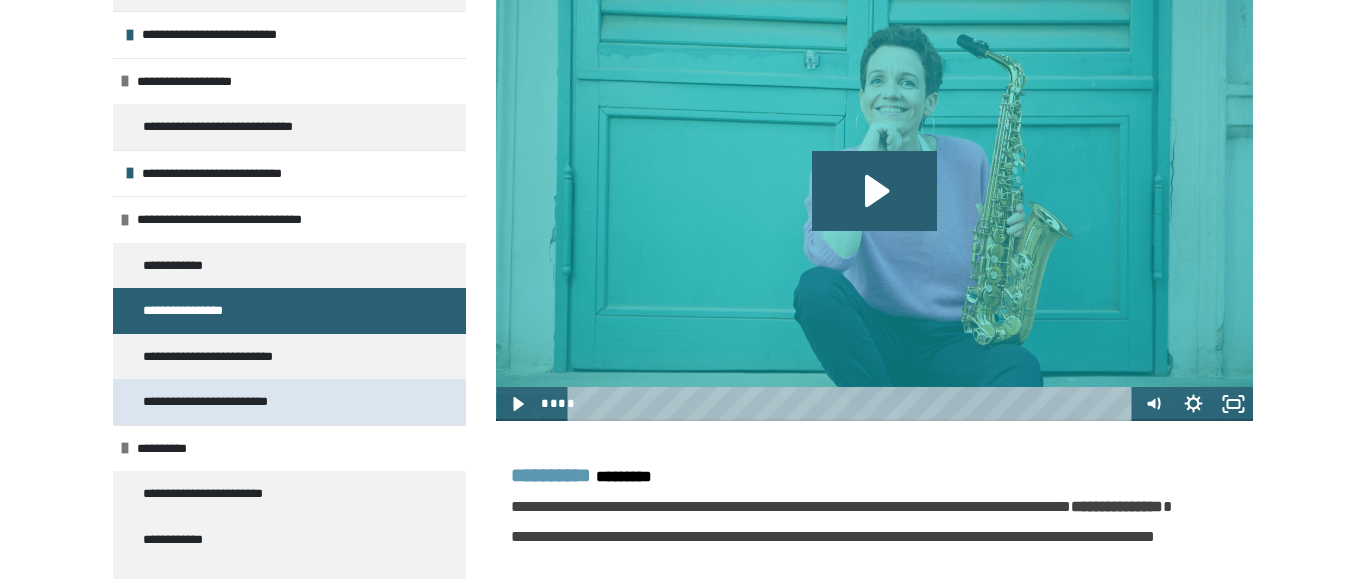 click on "**********" at bounding box center [218, 402] 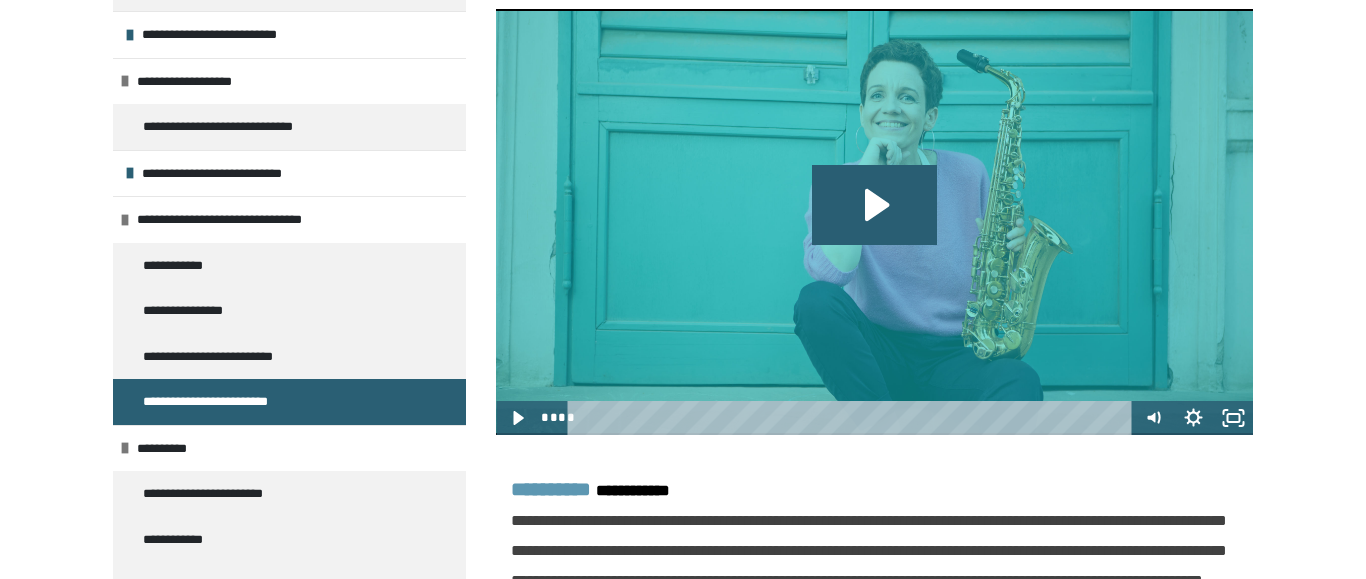 scroll, scrollTop: 1030, scrollLeft: 0, axis: vertical 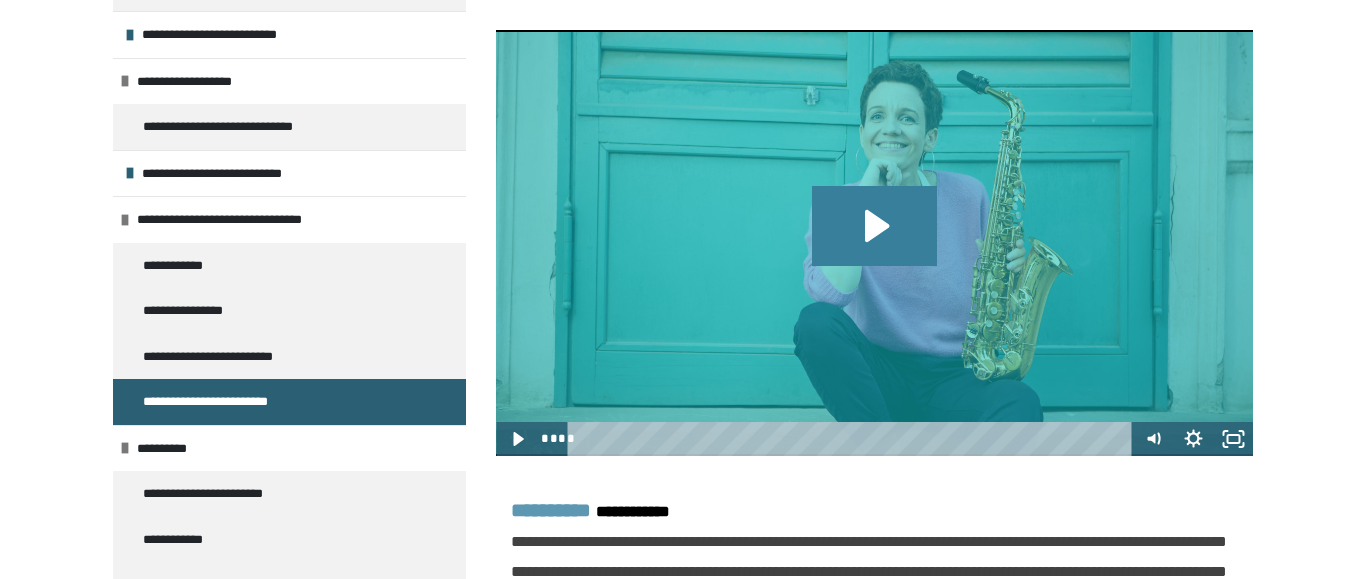 click 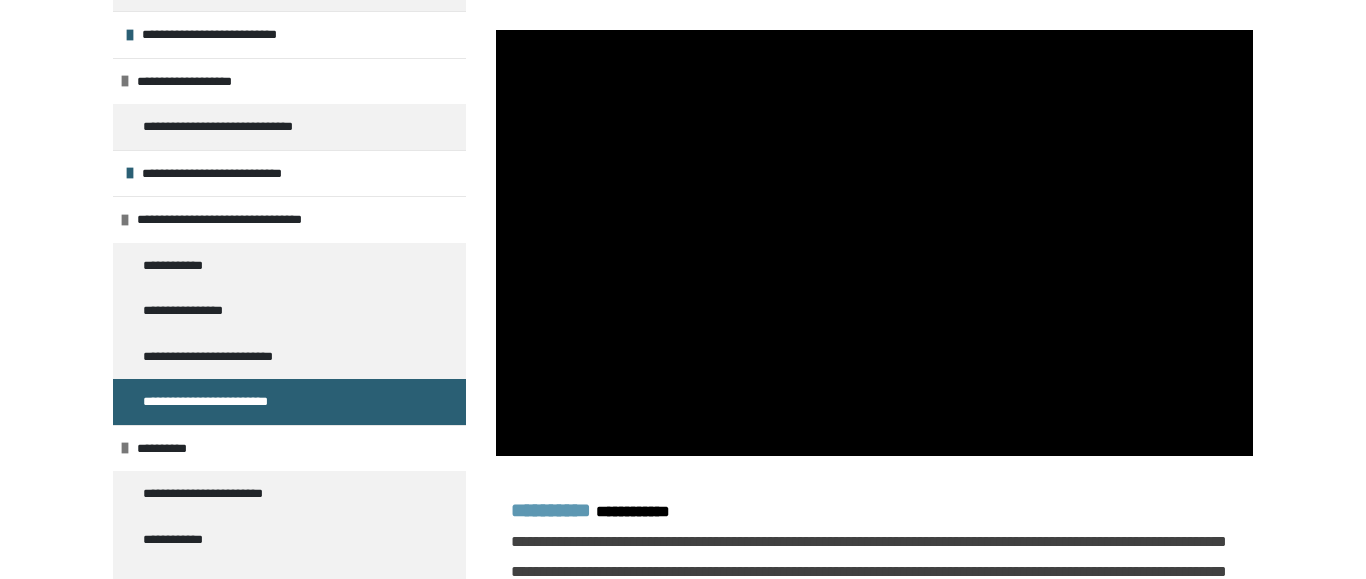 click on "**********" at bounding box center [683, 432] 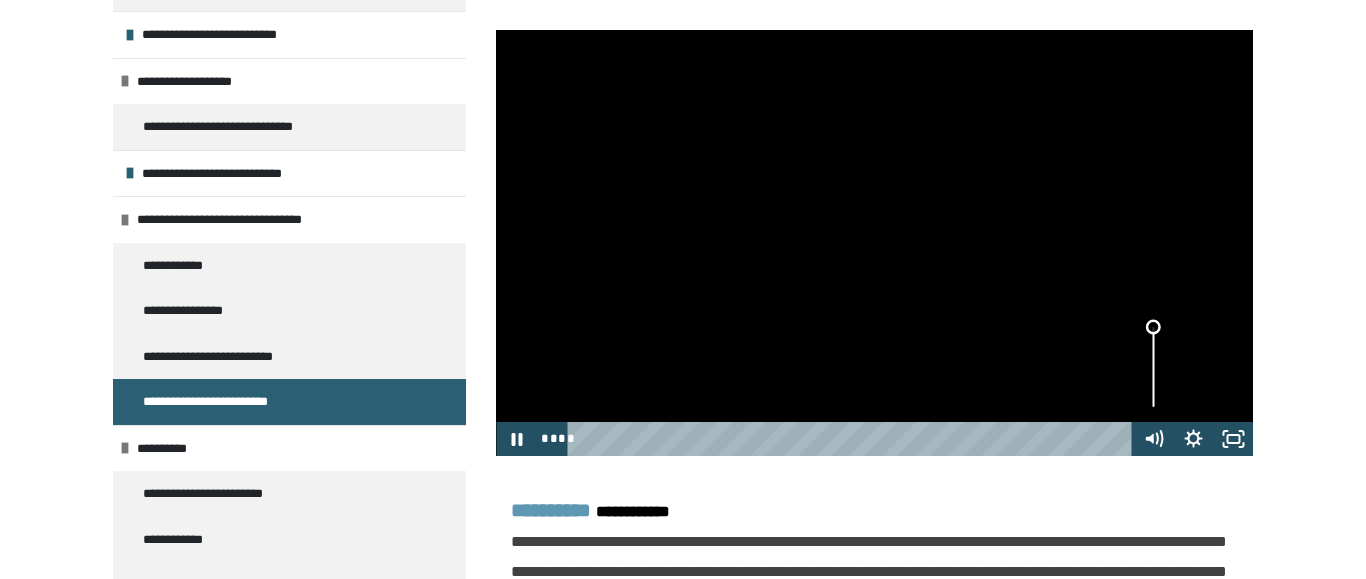 drag, startPoint x: 1151, startPoint y: 361, endPoint x: 1153, endPoint y: 325, distance: 36.05551 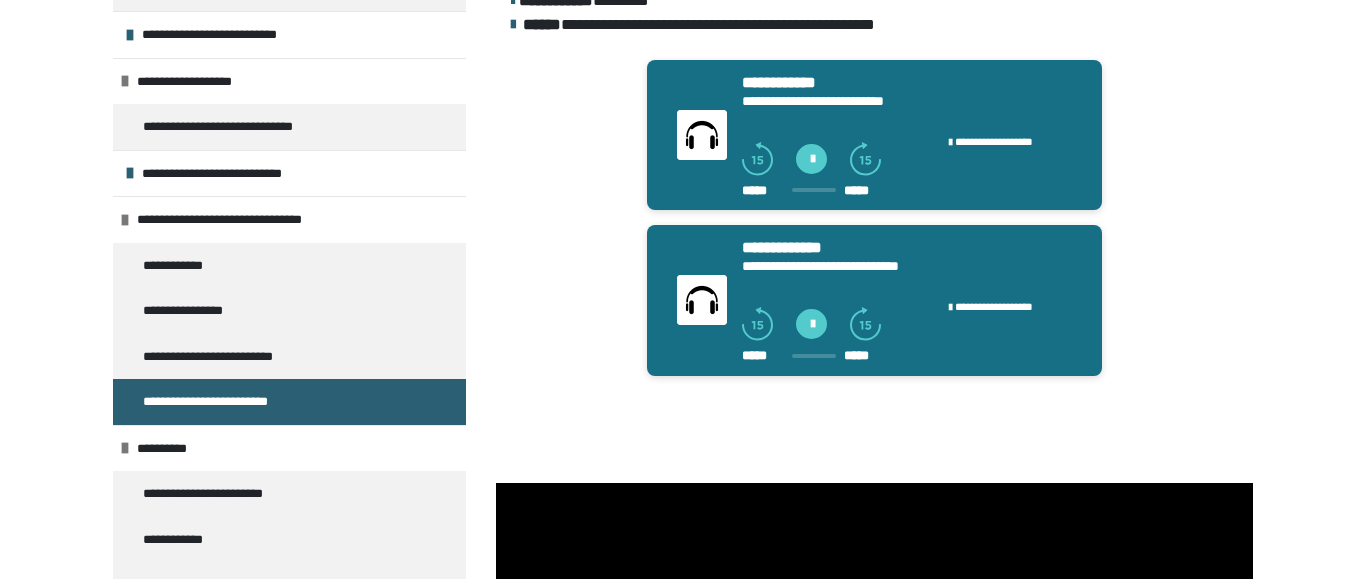 scroll, scrollTop: 567, scrollLeft: 0, axis: vertical 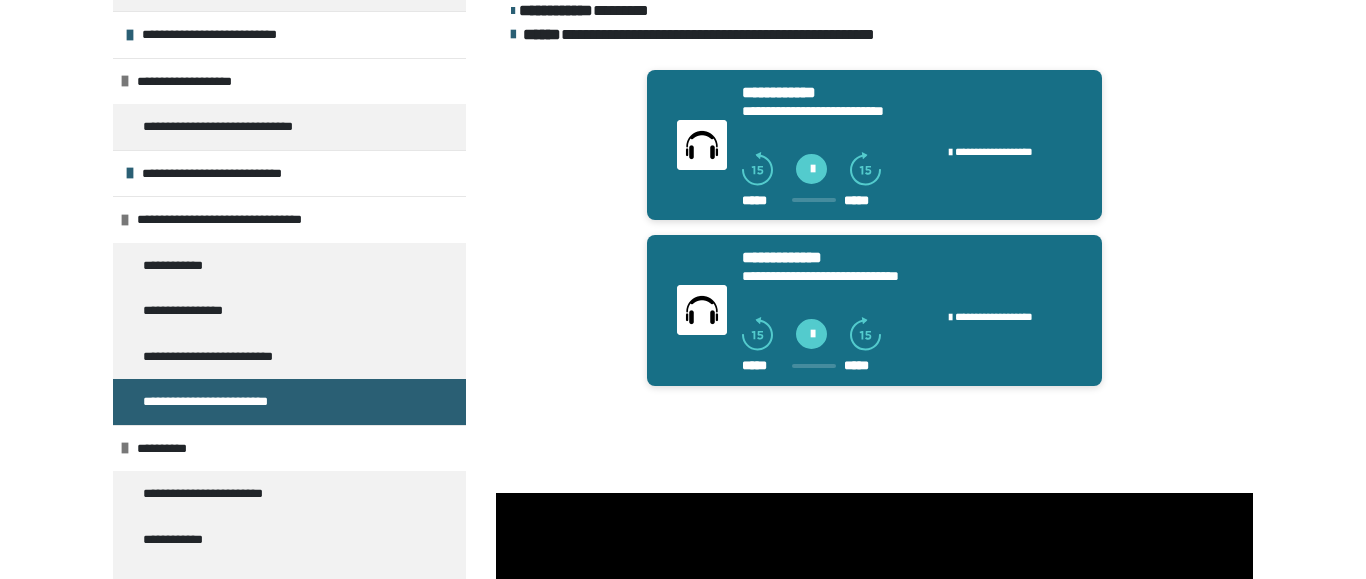click at bounding box center [811, 169] 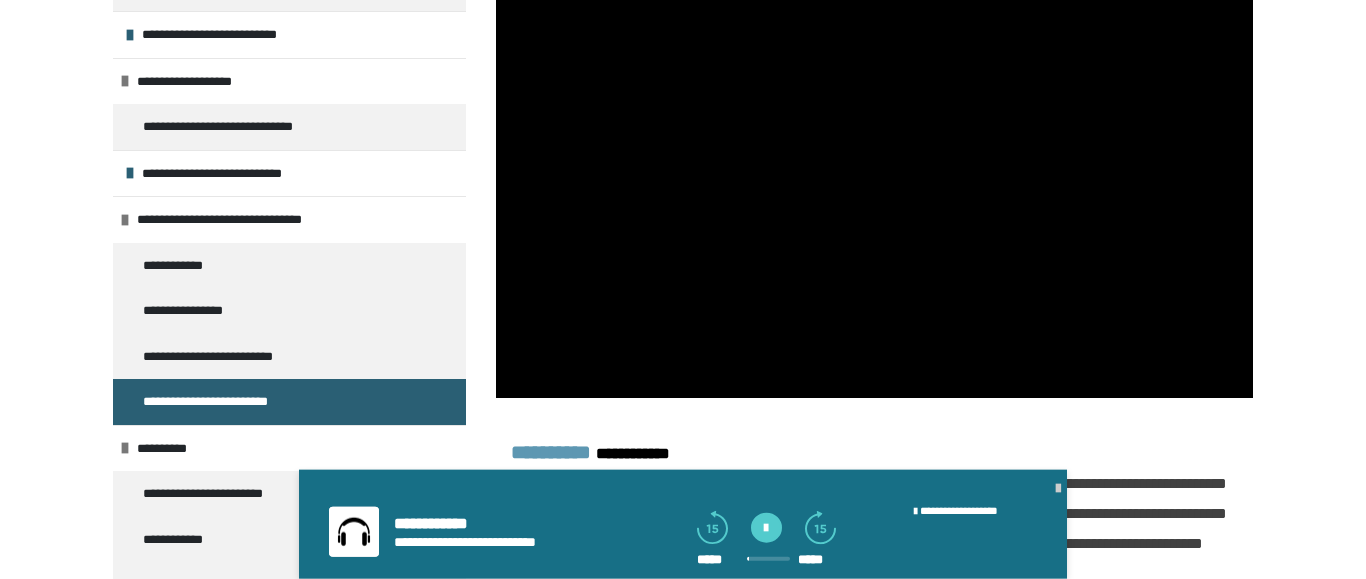 scroll, scrollTop: 975, scrollLeft: 0, axis: vertical 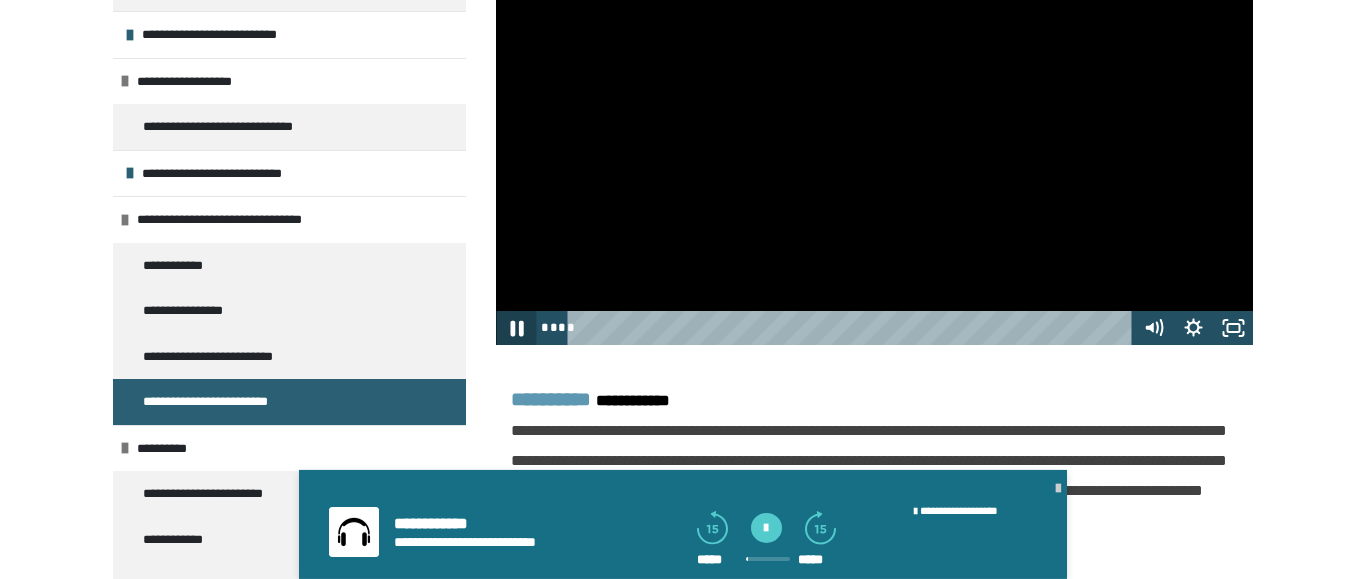 click 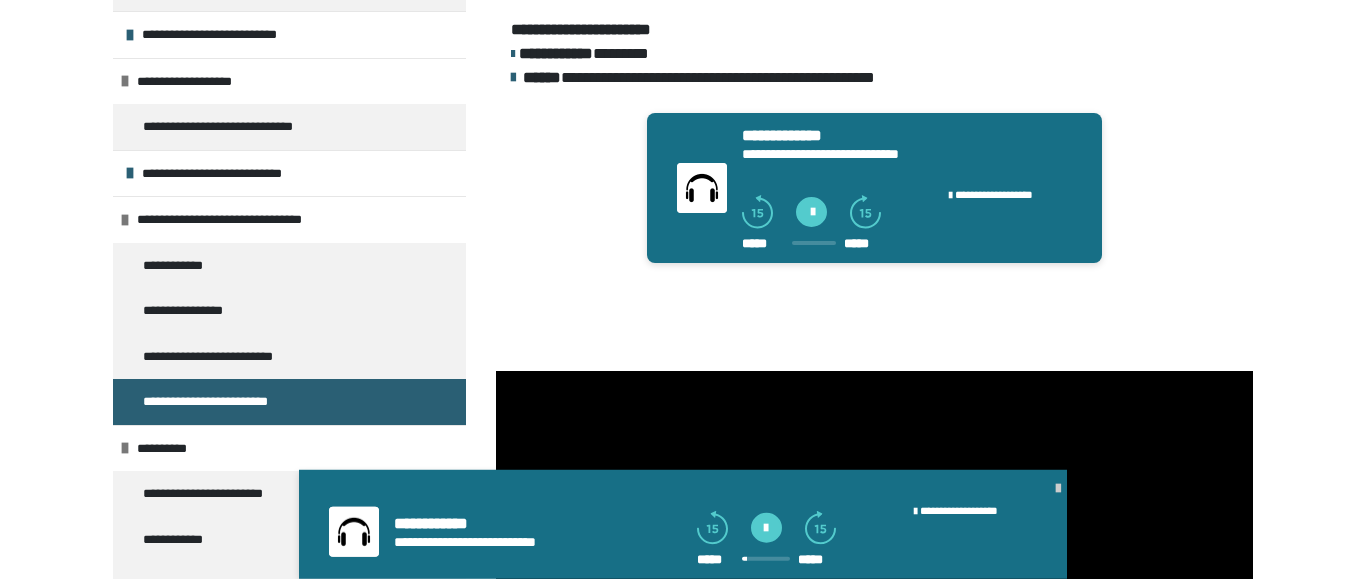scroll, scrollTop: 534, scrollLeft: 0, axis: vertical 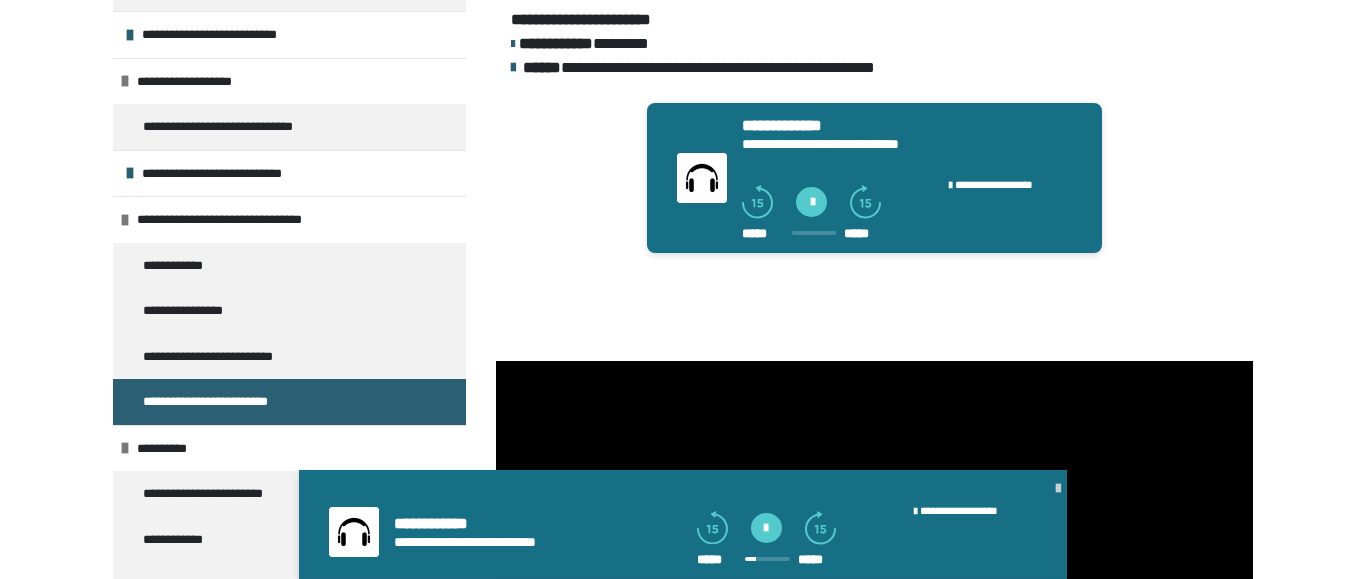 click on "**********" at bounding box center (874, 178) 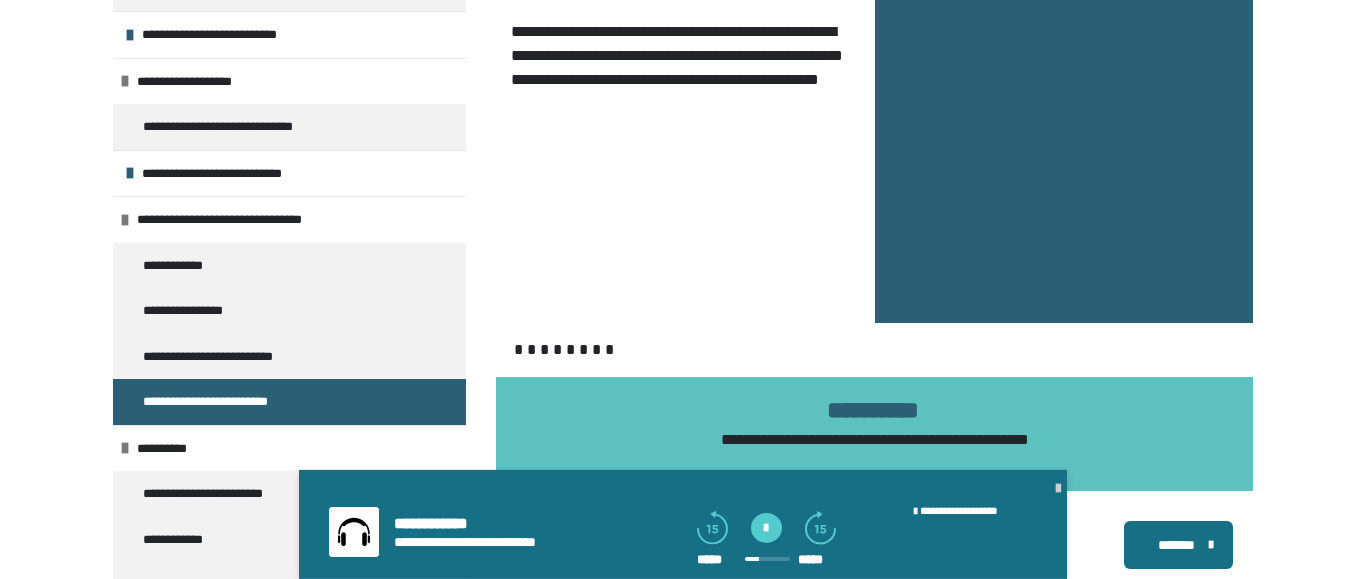 scroll, scrollTop: 2028, scrollLeft: 0, axis: vertical 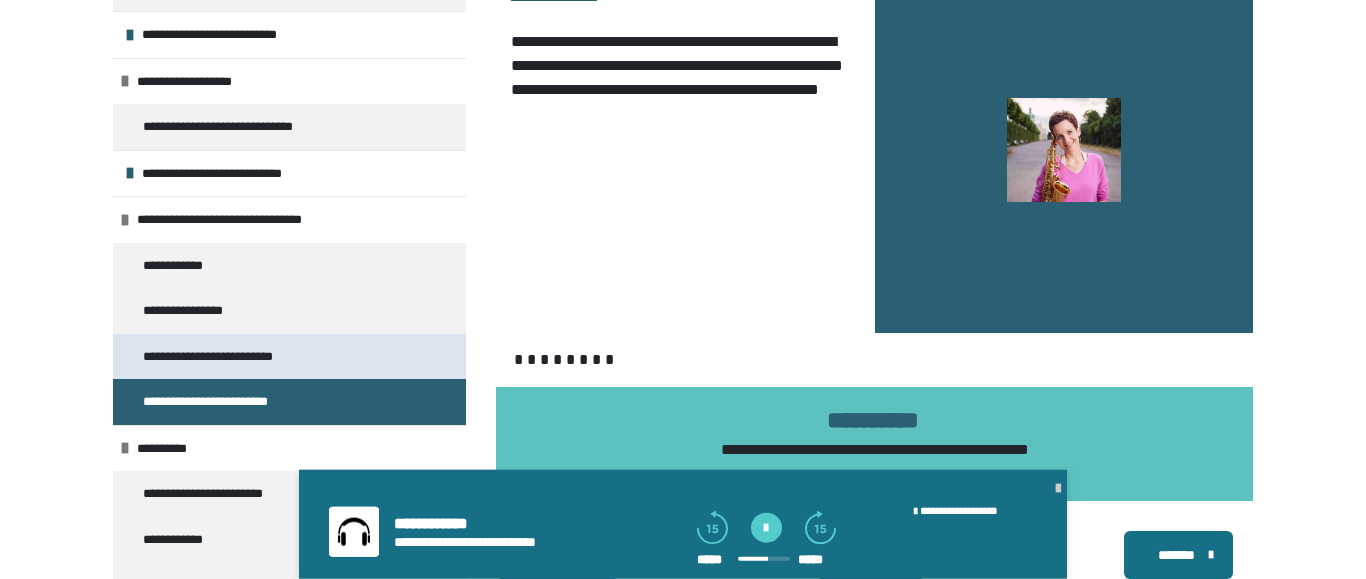 click on "**********" at bounding box center (221, 357) 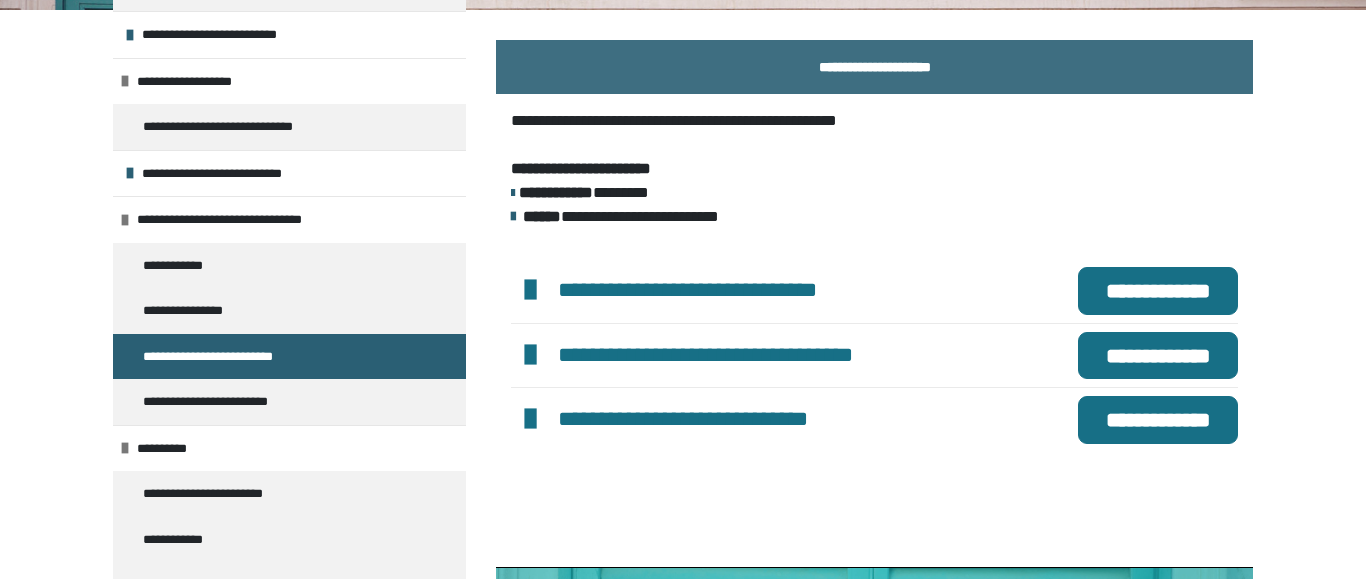 click on "**********" at bounding box center [1158, 291] 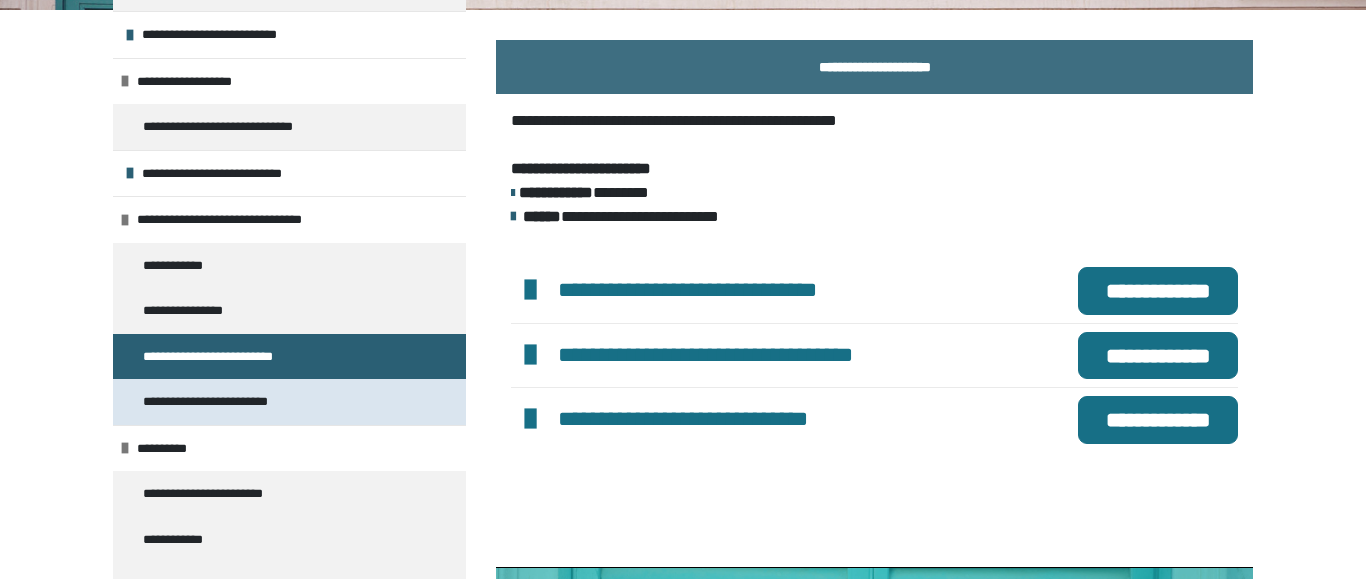 click on "**********" at bounding box center [218, 402] 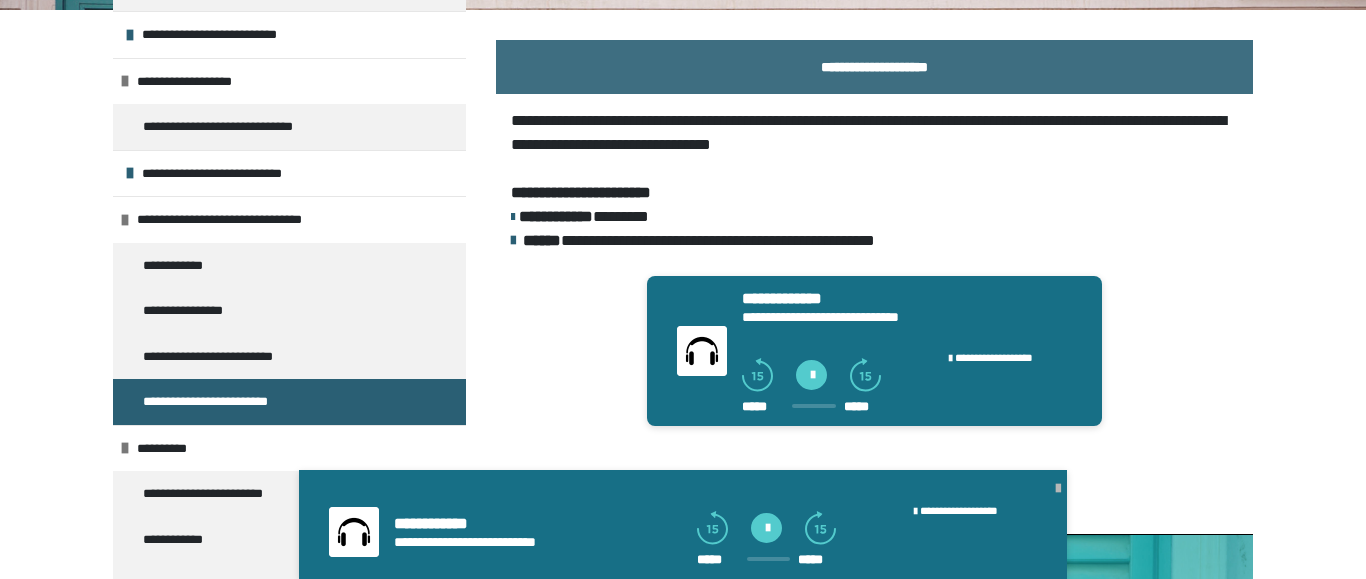 click at bounding box center [1058, 489] 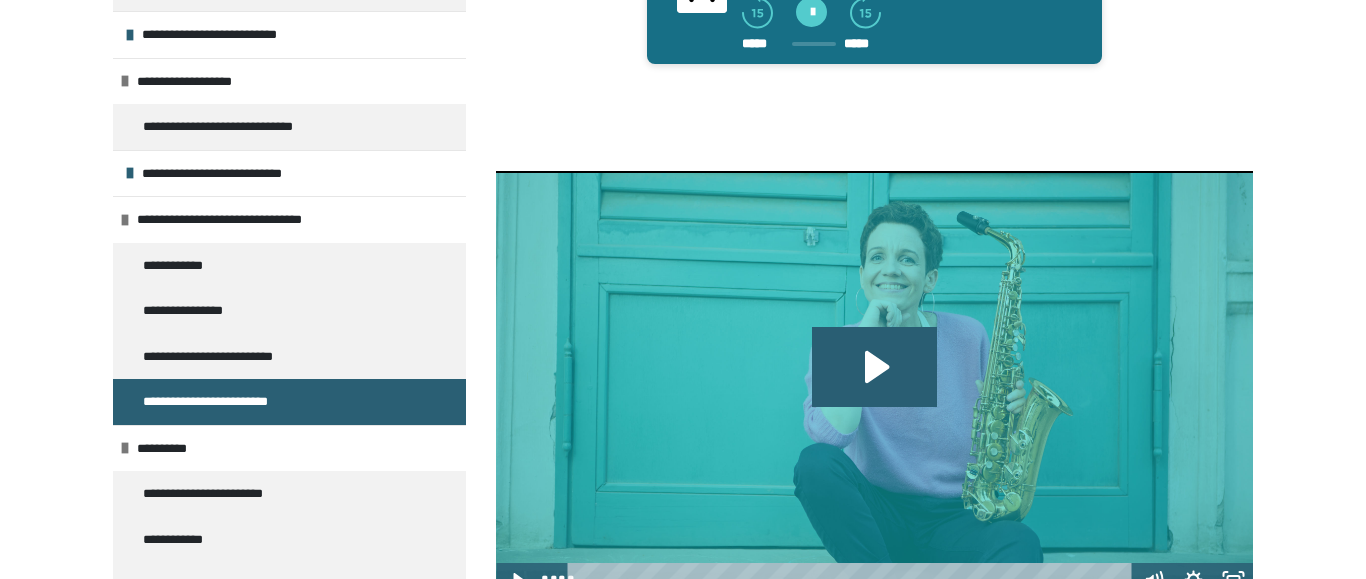 scroll, scrollTop: 936, scrollLeft: 0, axis: vertical 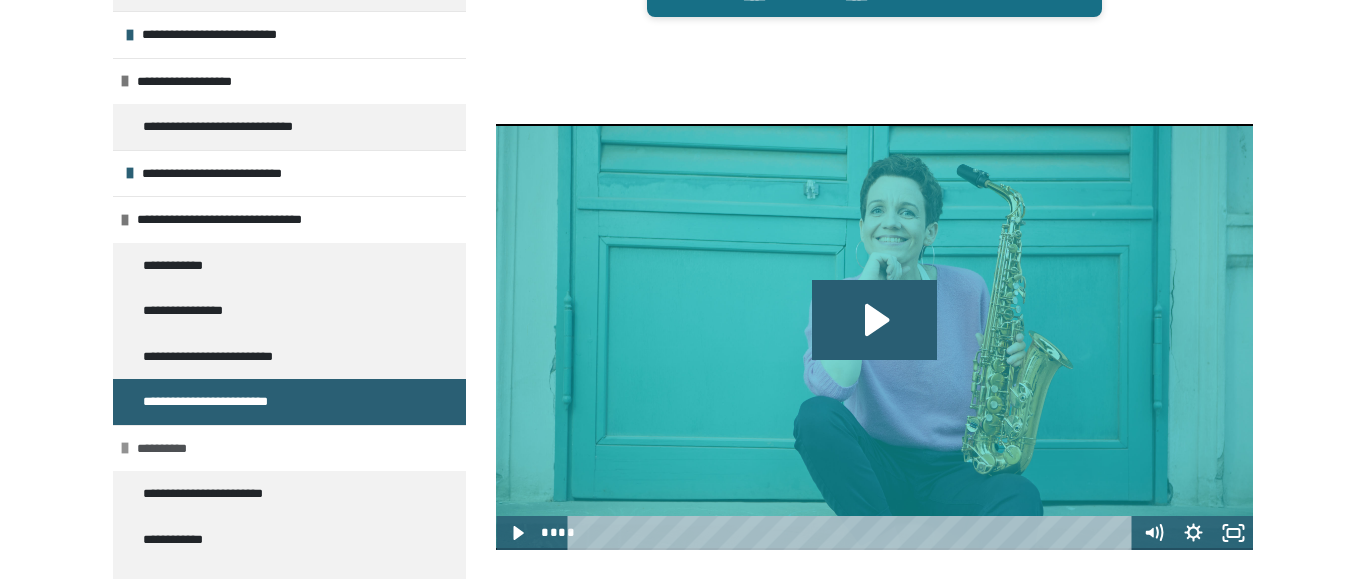 click on "**********" at bounding box center (167, 449) 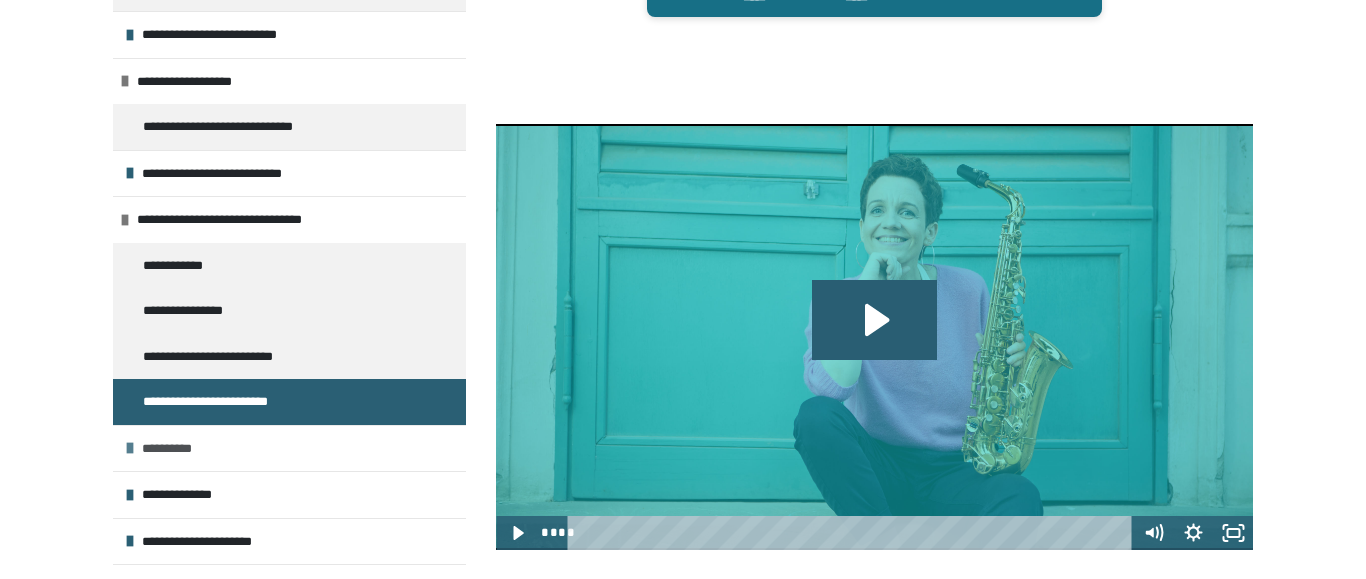 click on "**********" at bounding box center (172, 449) 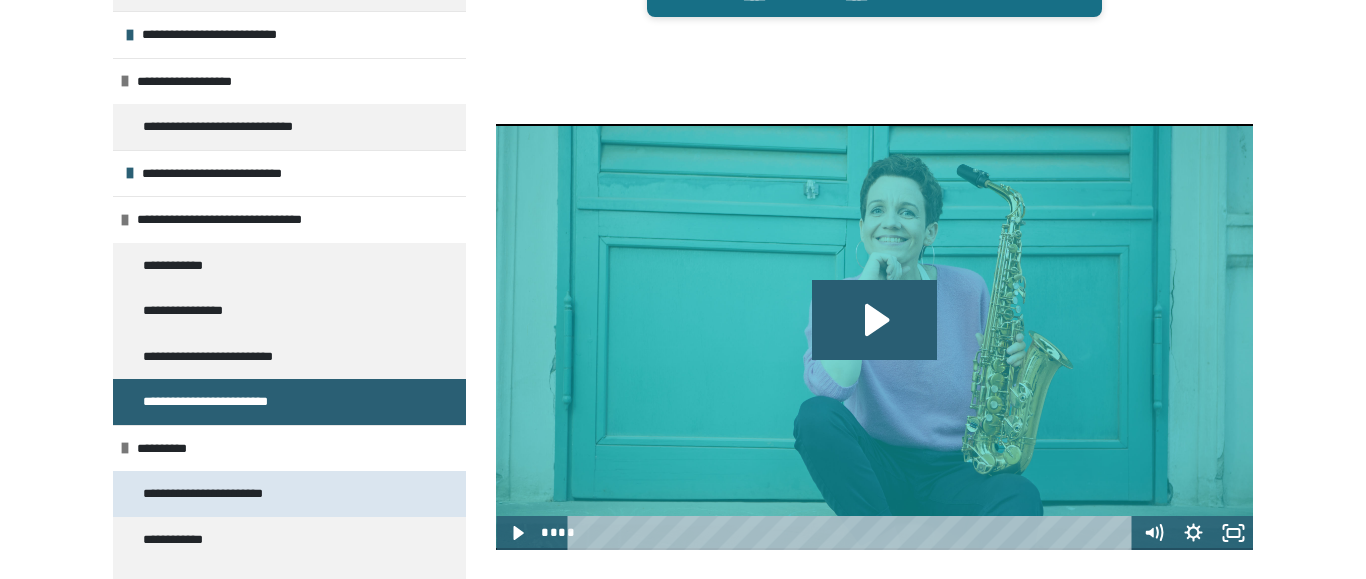 click on "**********" at bounding box center [217, 494] 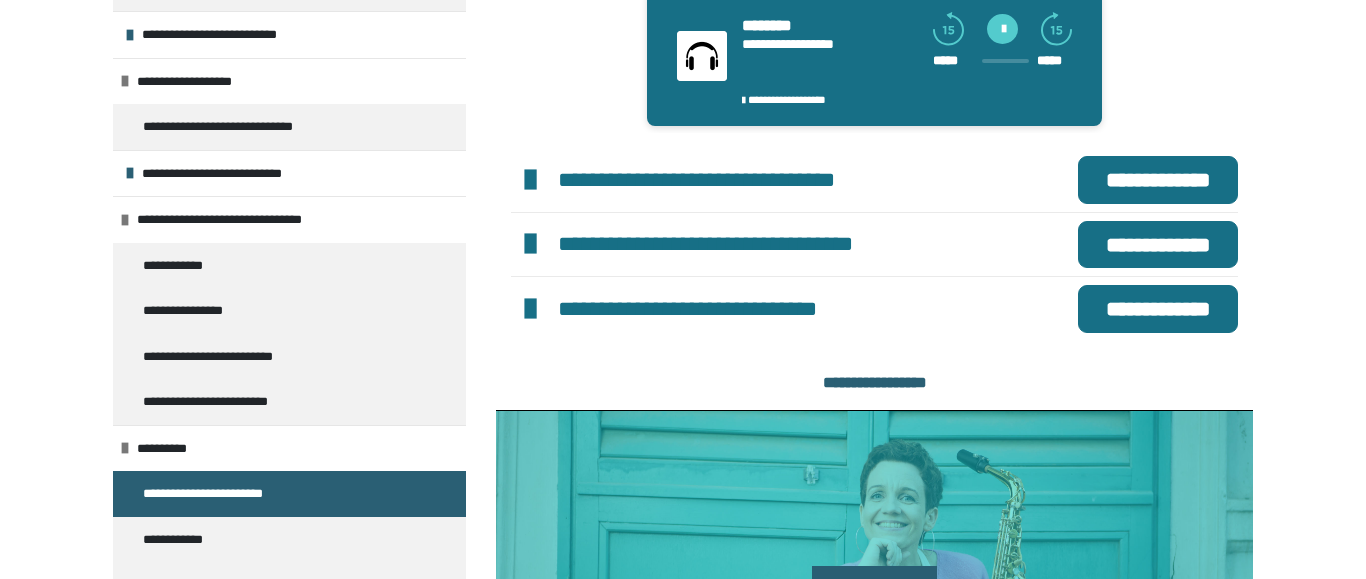 scroll, scrollTop: 950, scrollLeft: 0, axis: vertical 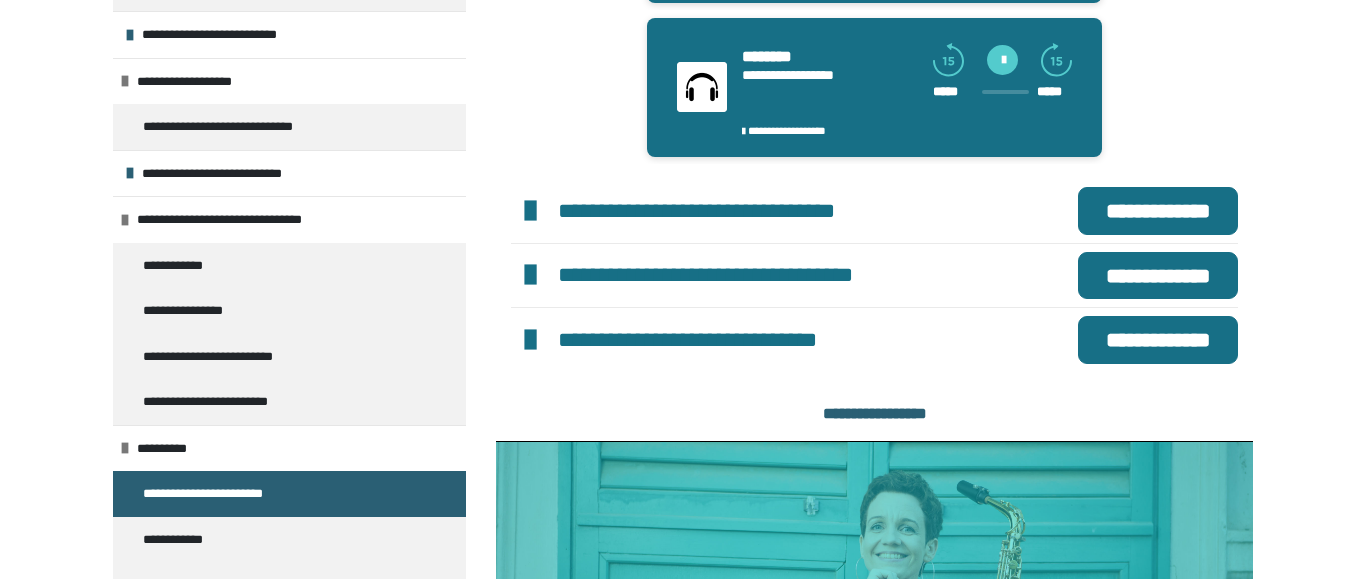 click on "**********" at bounding box center [1158, 211] 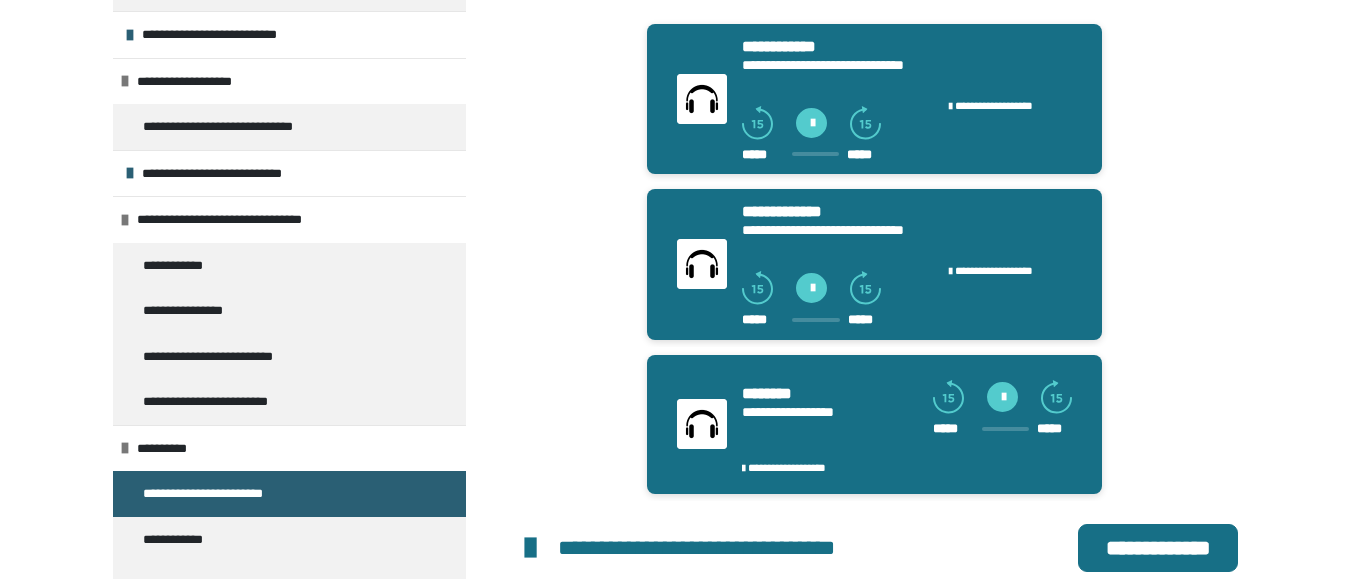 scroll, scrollTop: 537, scrollLeft: 0, axis: vertical 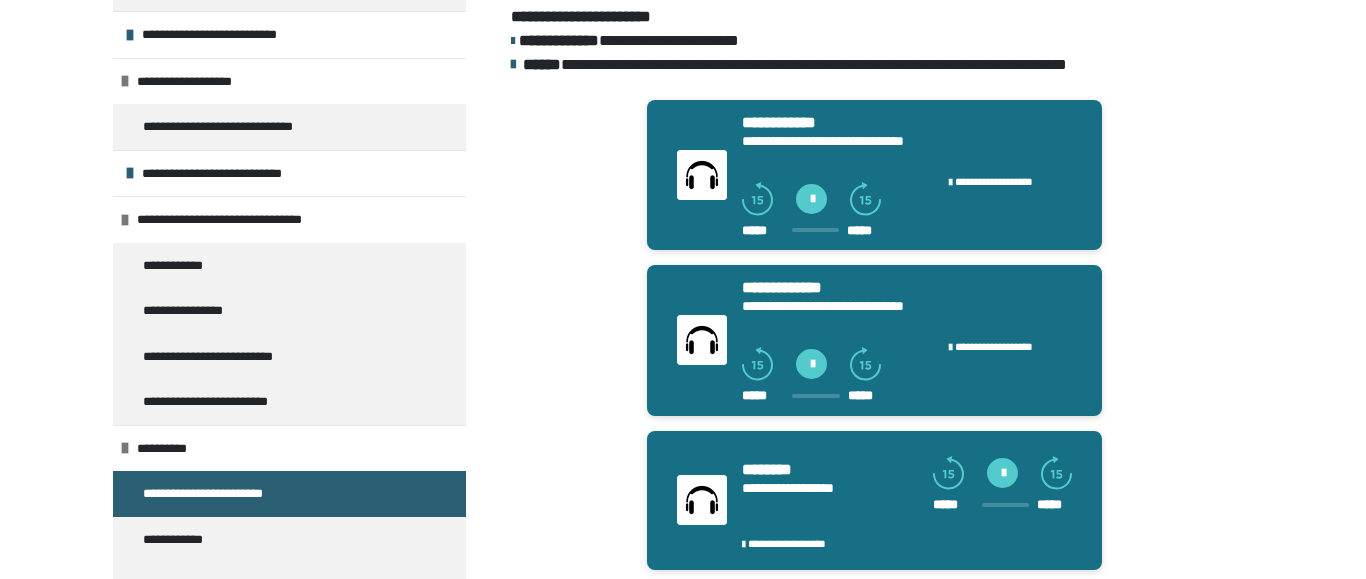 click at bounding box center (811, 199) 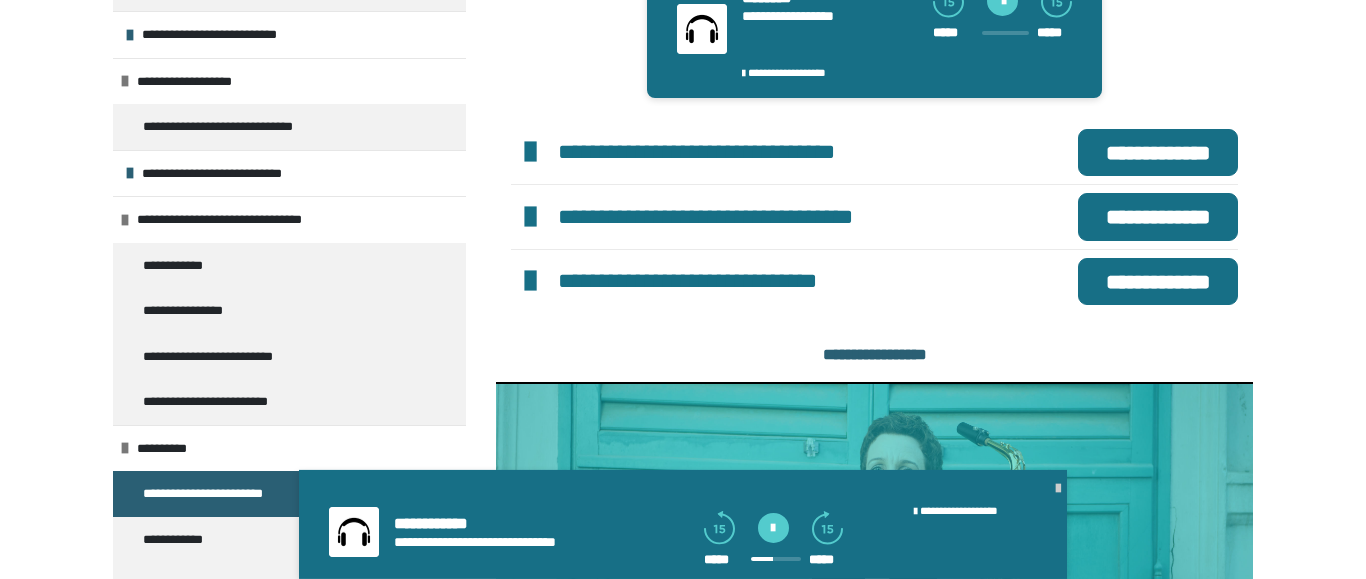 scroll, scrollTop: 866, scrollLeft: 0, axis: vertical 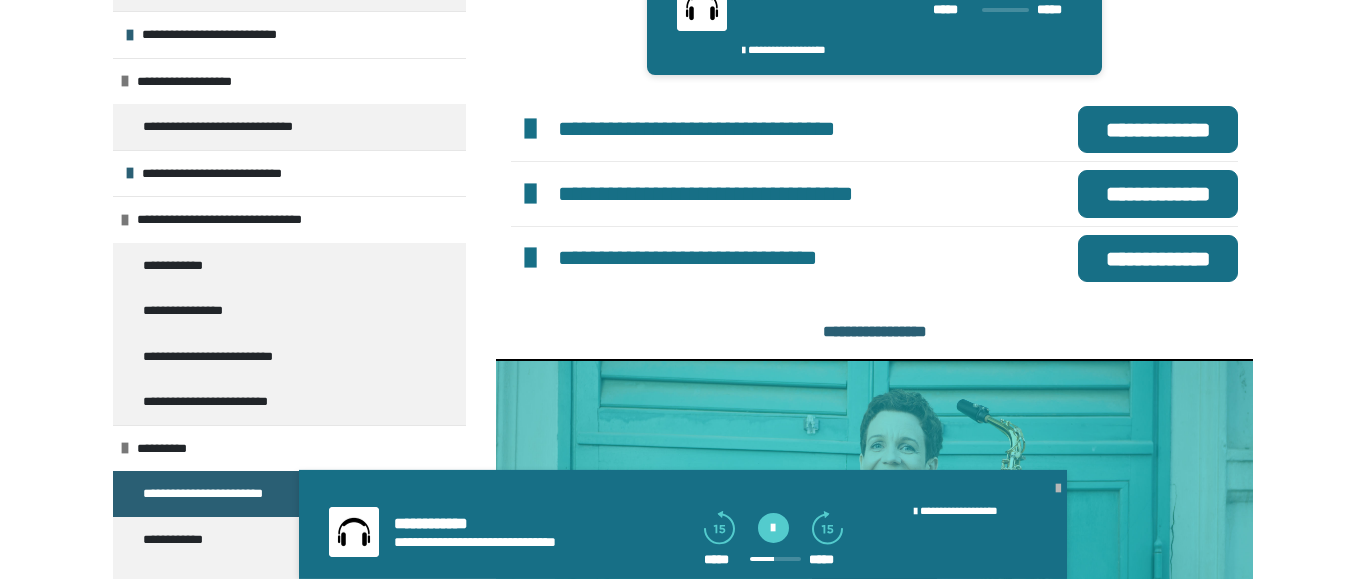 click at bounding box center (1058, 489) 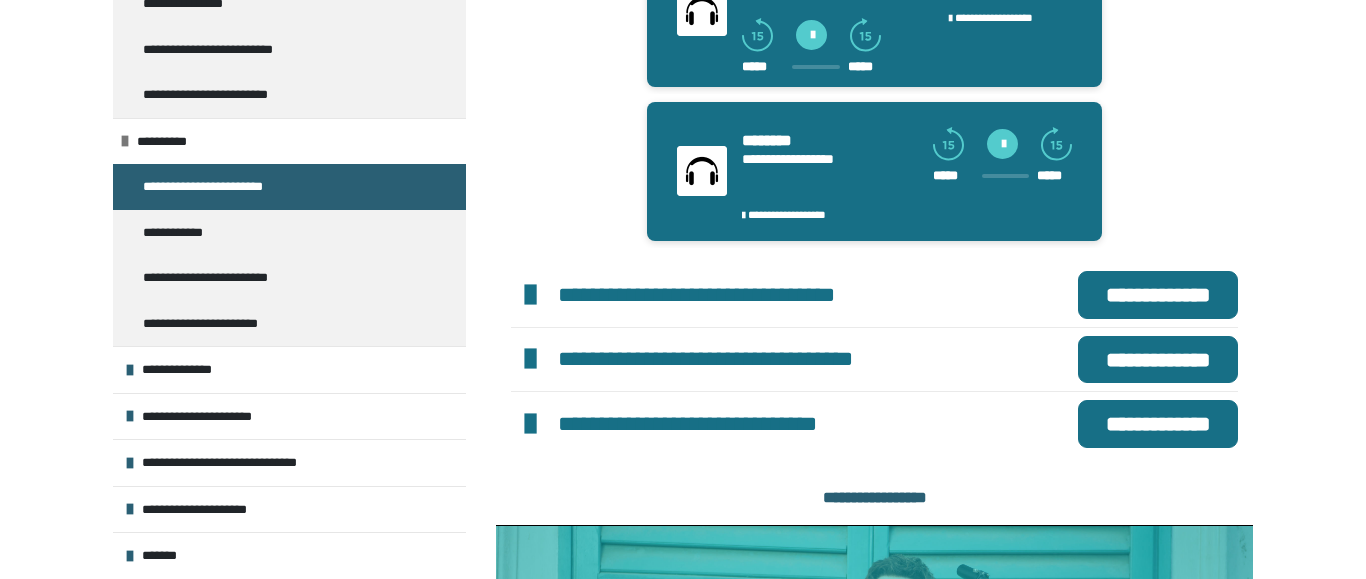 scroll, scrollTop: 1485, scrollLeft: 0, axis: vertical 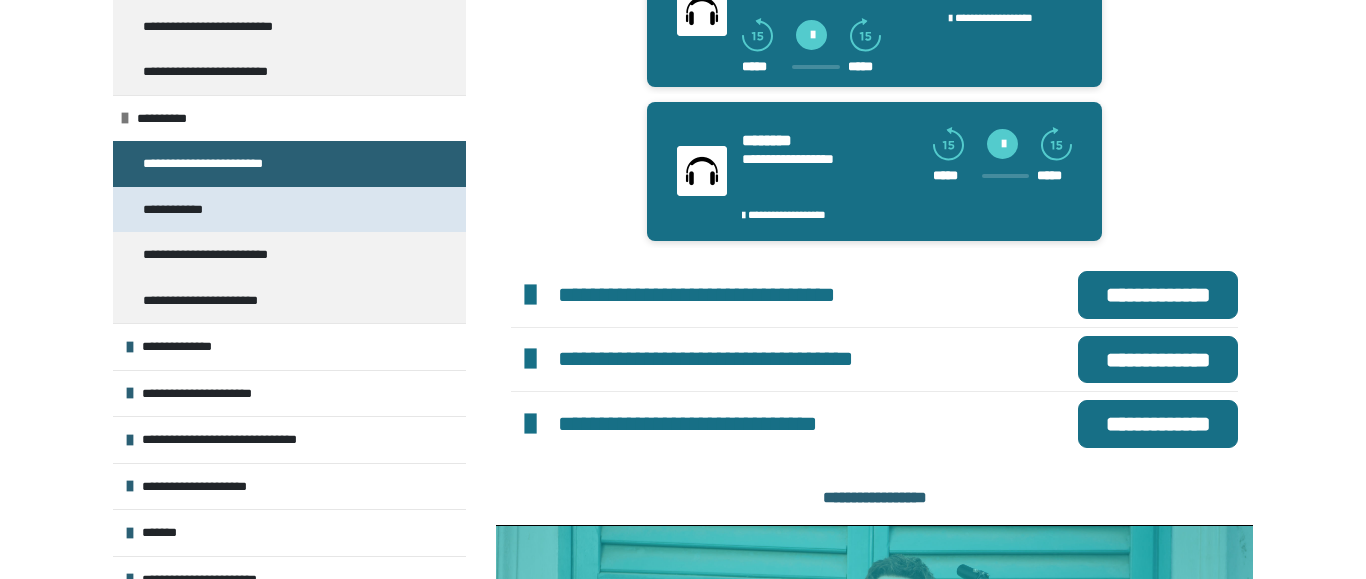 click on "**********" at bounding box center (183, 210) 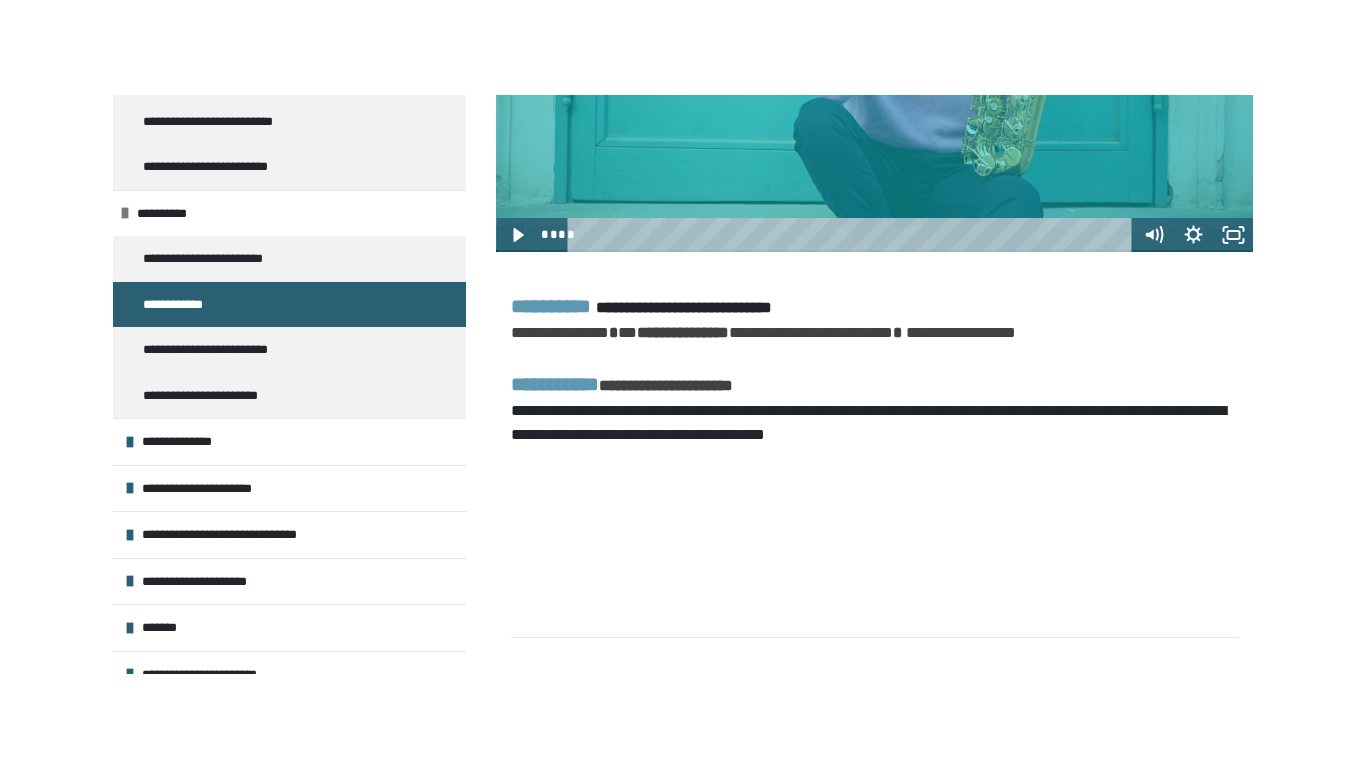 scroll, scrollTop: 1068, scrollLeft: 0, axis: vertical 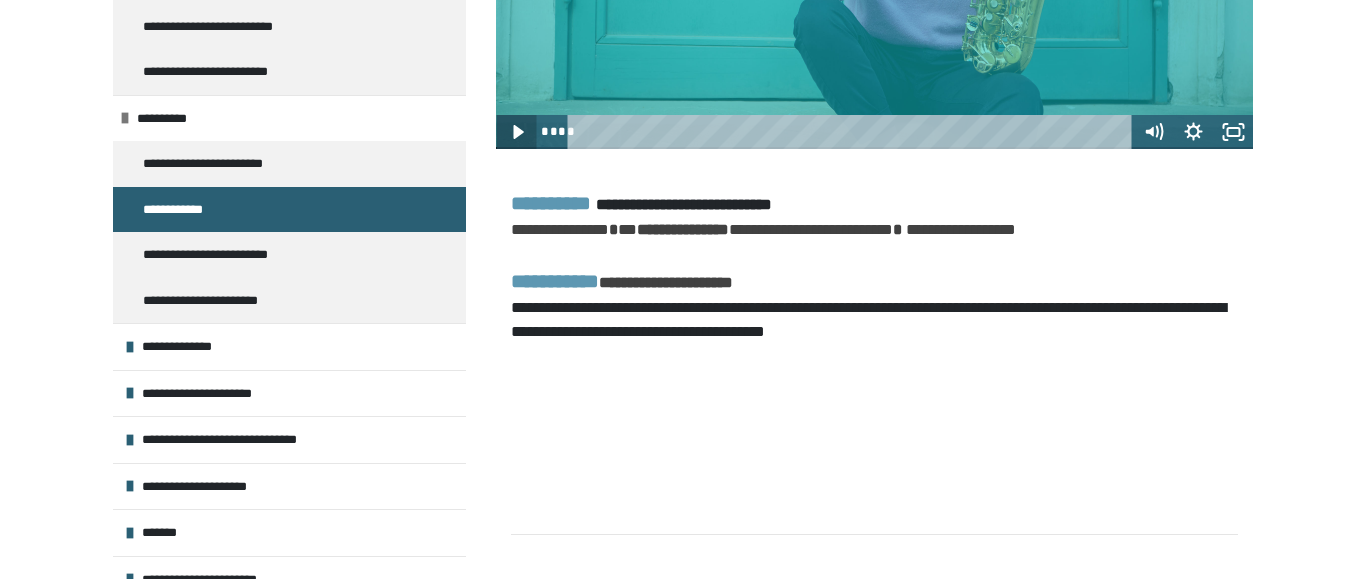 click 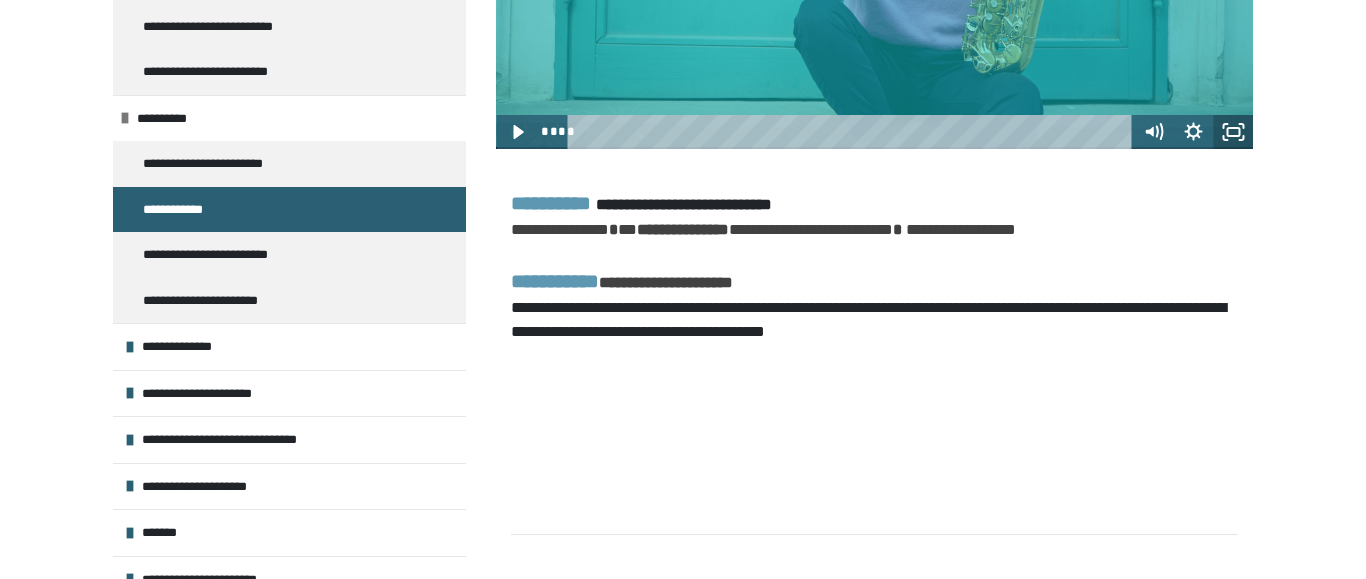 click 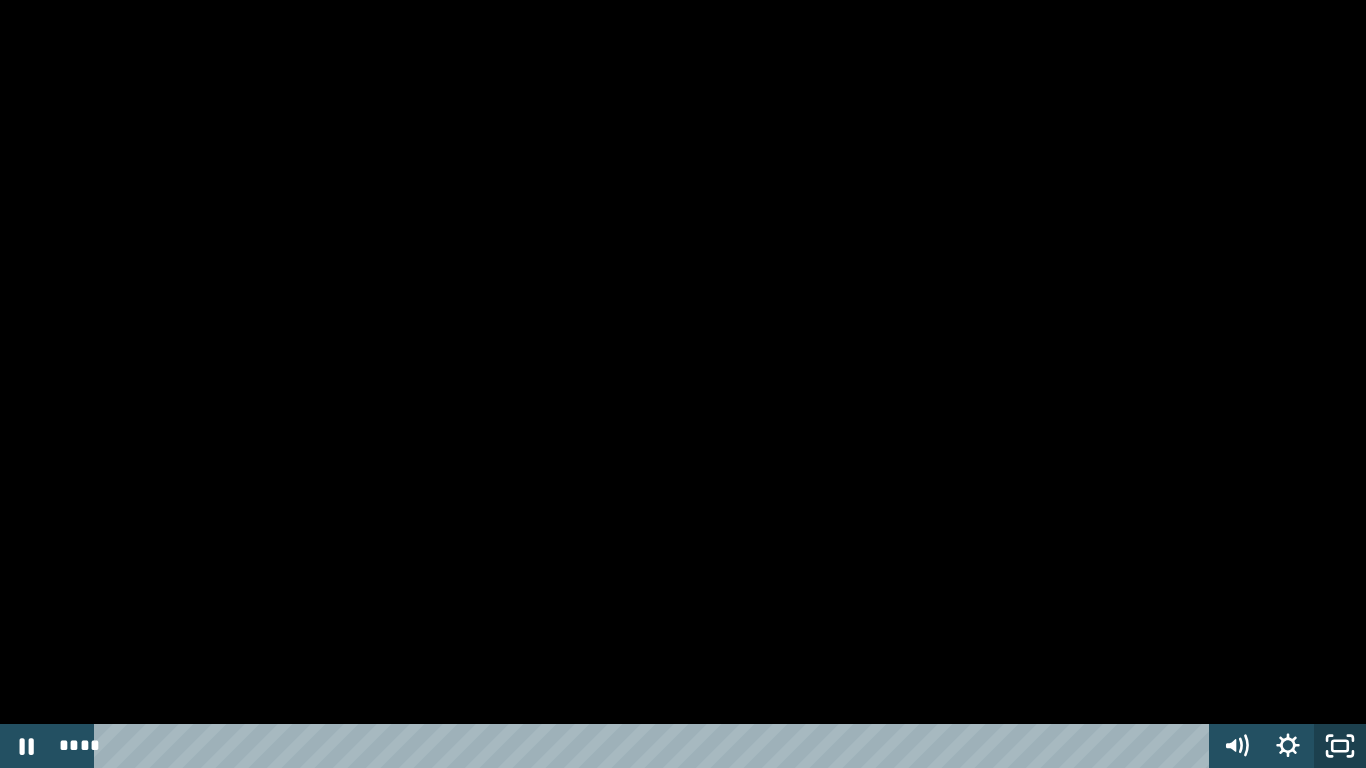 click 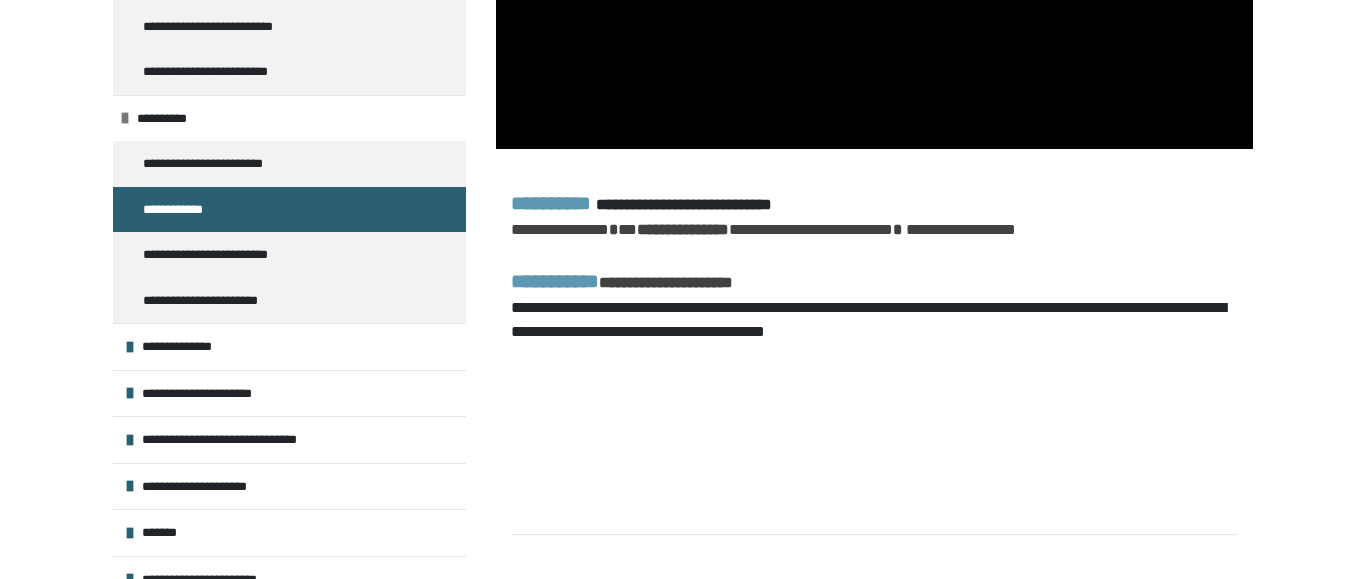 click on "**********" at bounding box center [874, 326] 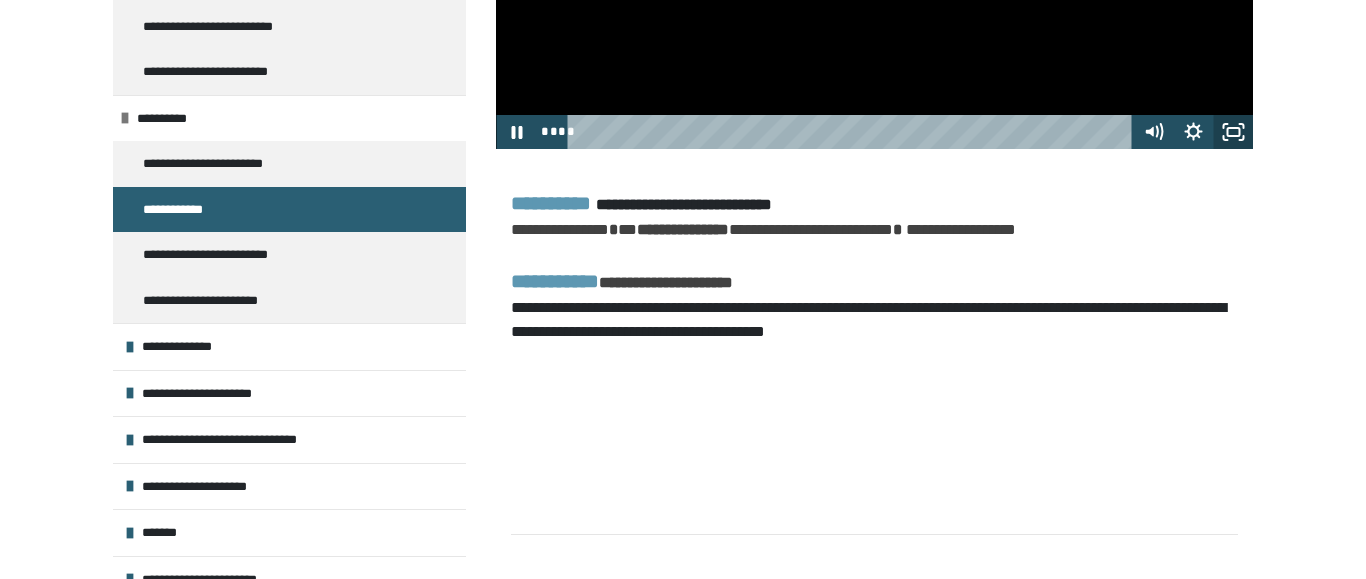 click 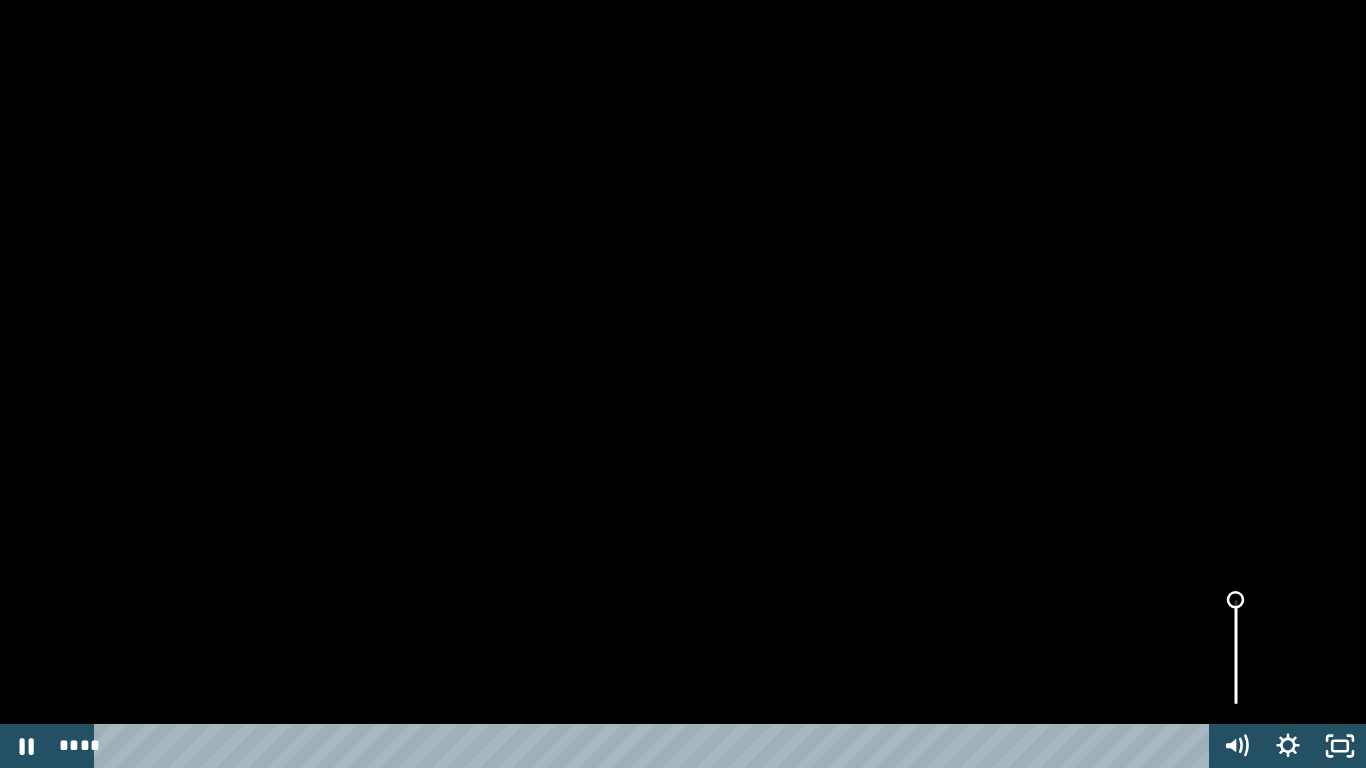 click at bounding box center (1236, 600) 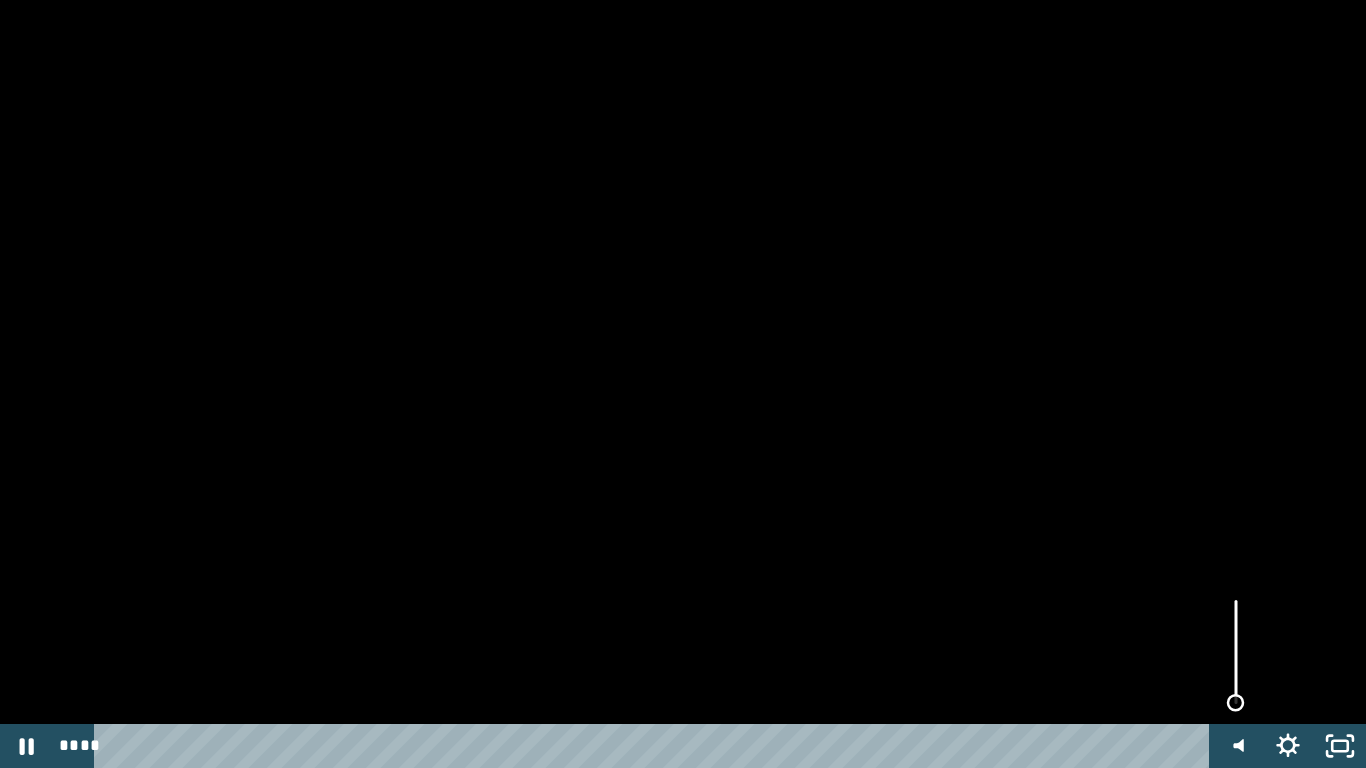 drag, startPoint x: 1229, startPoint y: 596, endPoint x: 1242, endPoint y: 703, distance: 107.78683 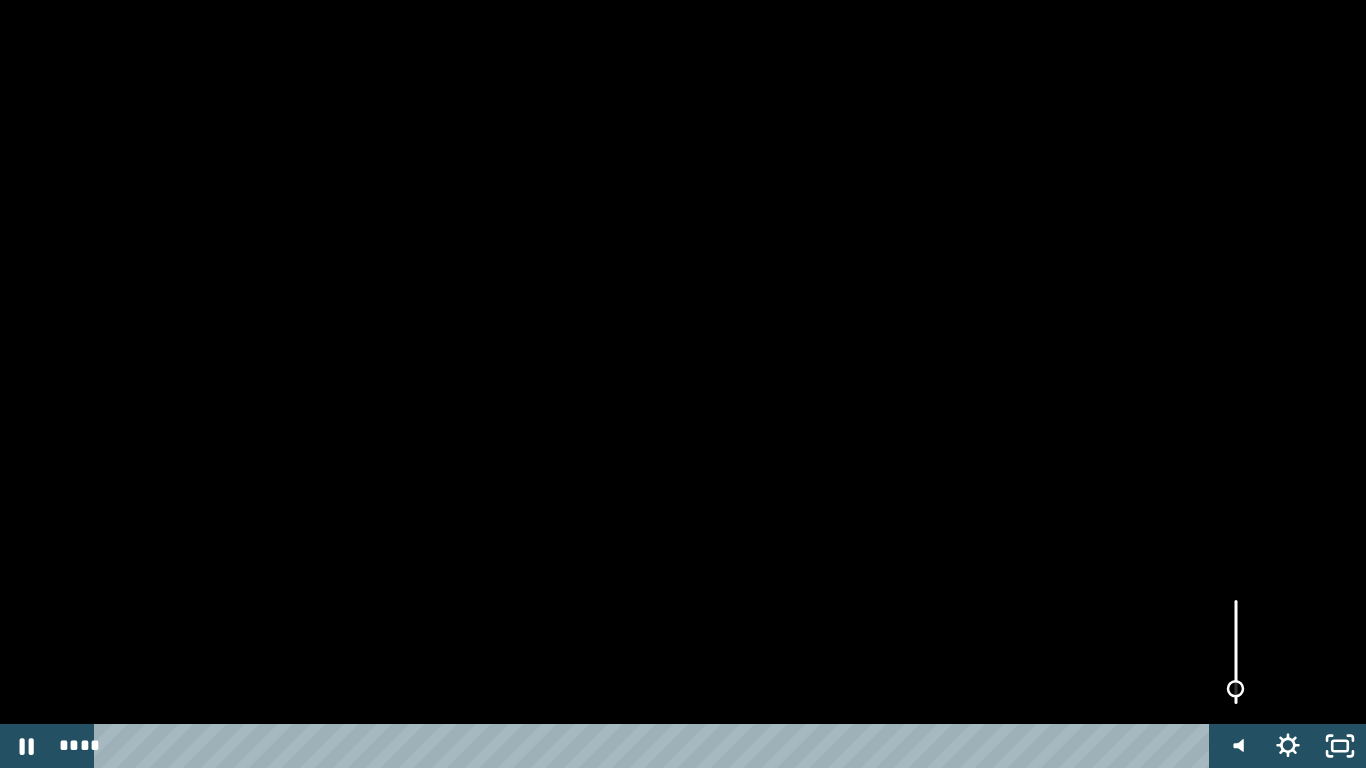 click at bounding box center (1236, 652) 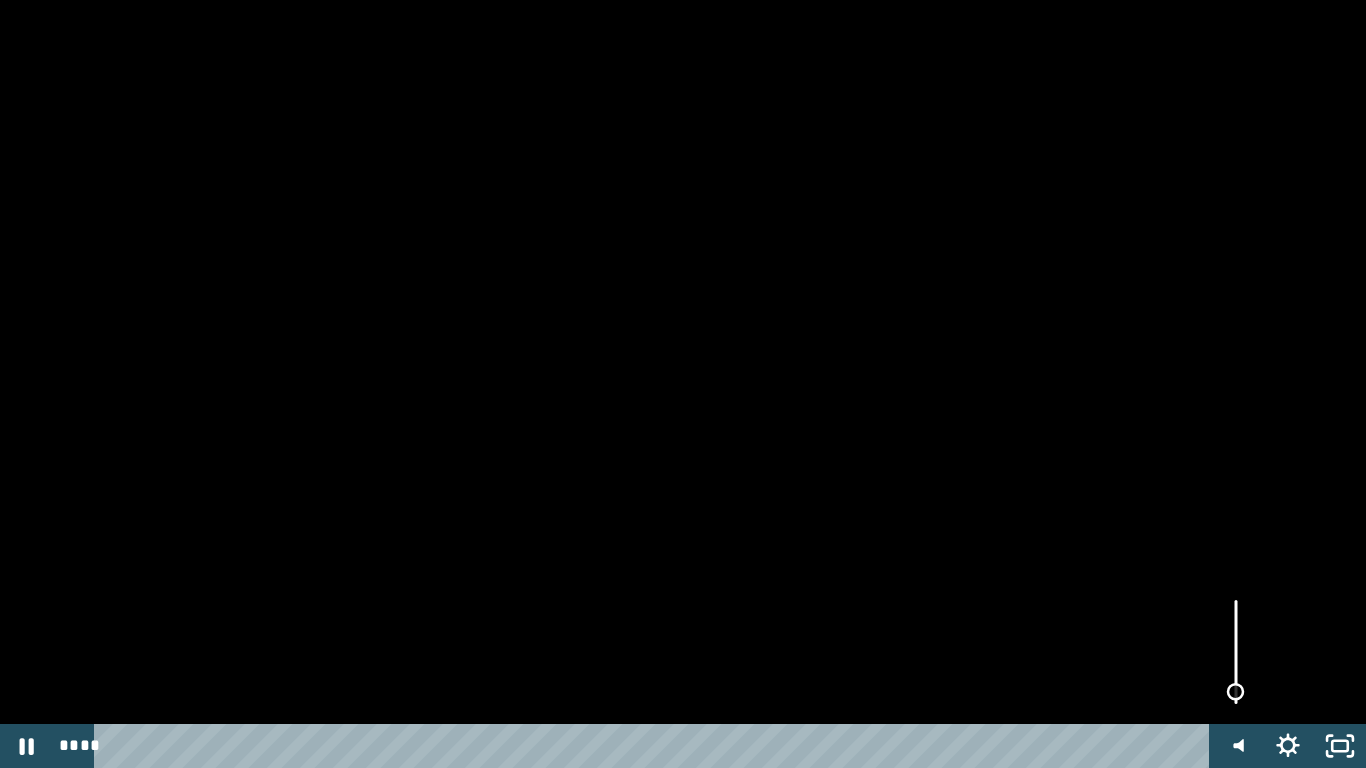 click at bounding box center [1236, 692] 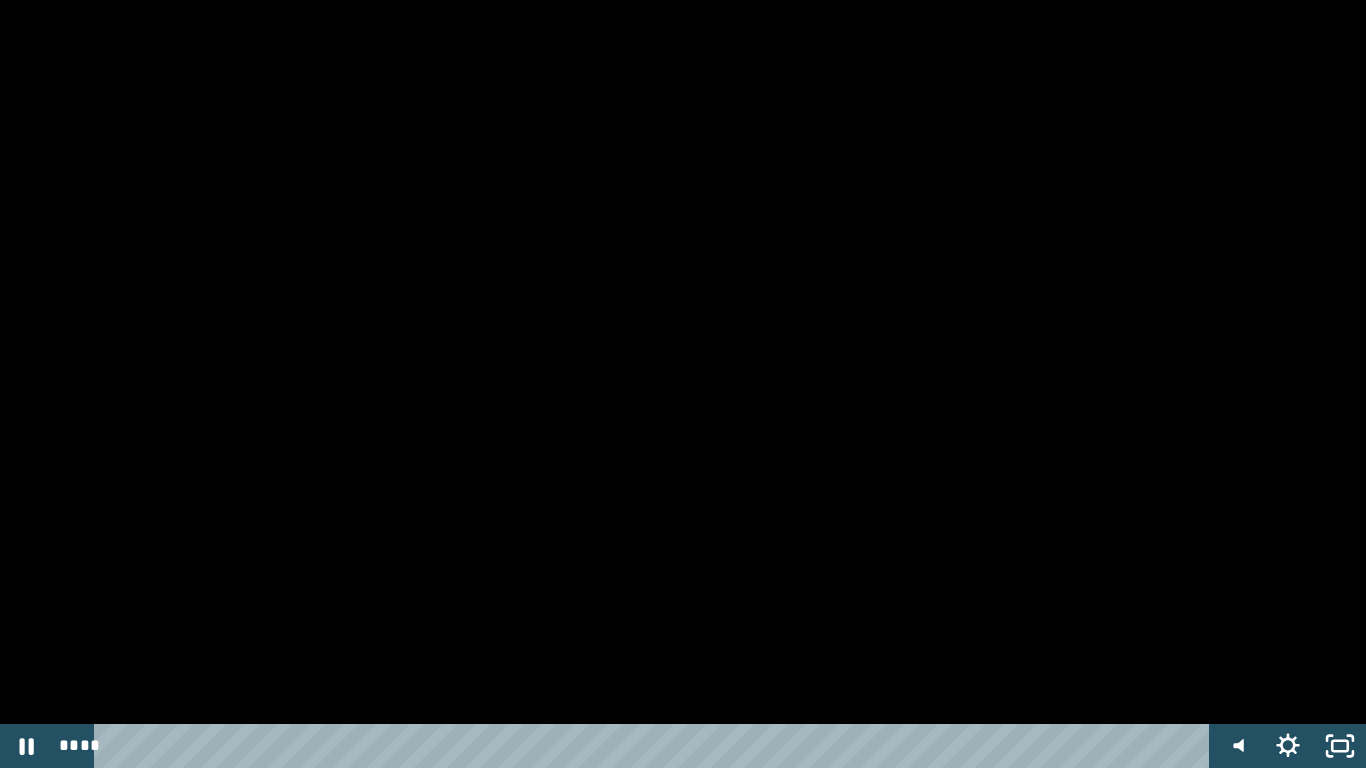 click at bounding box center [683, 384] 